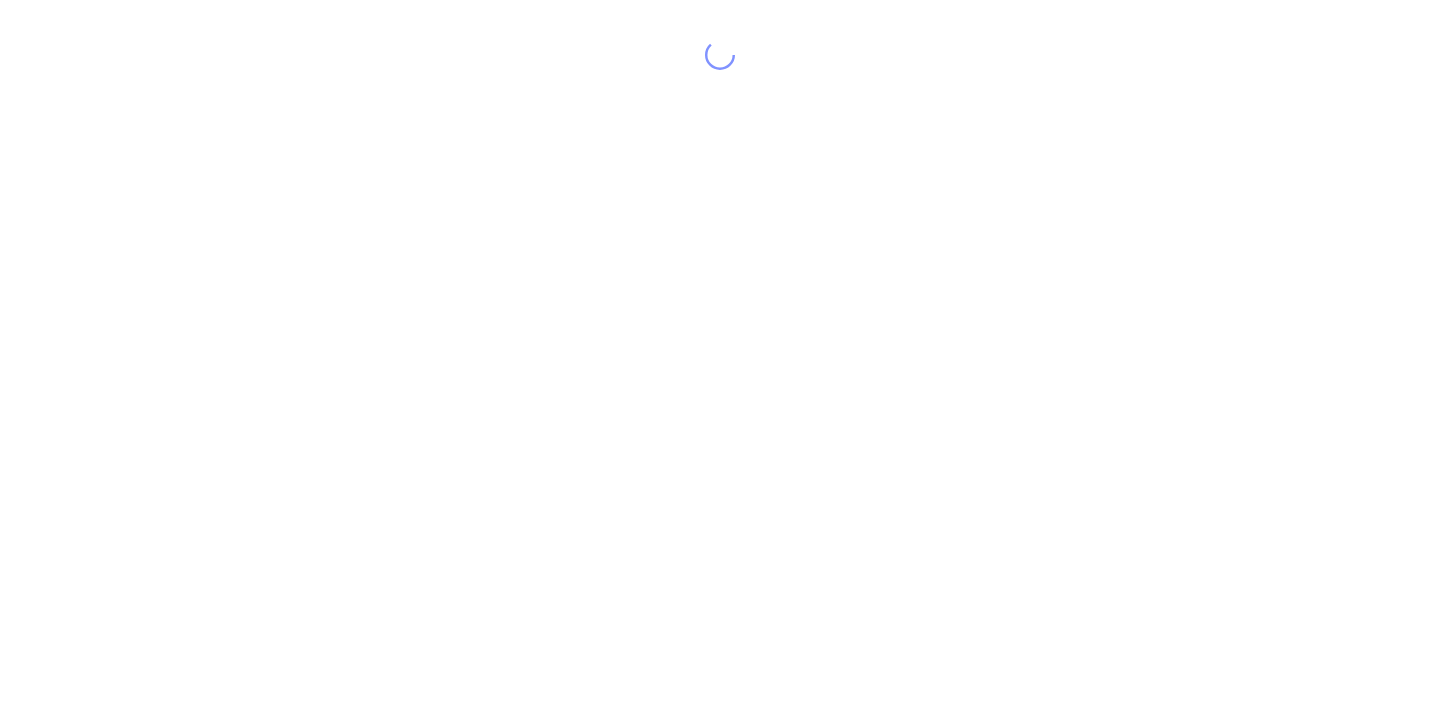 scroll, scrollTop: 0, scrollLeft: 0, axis: both 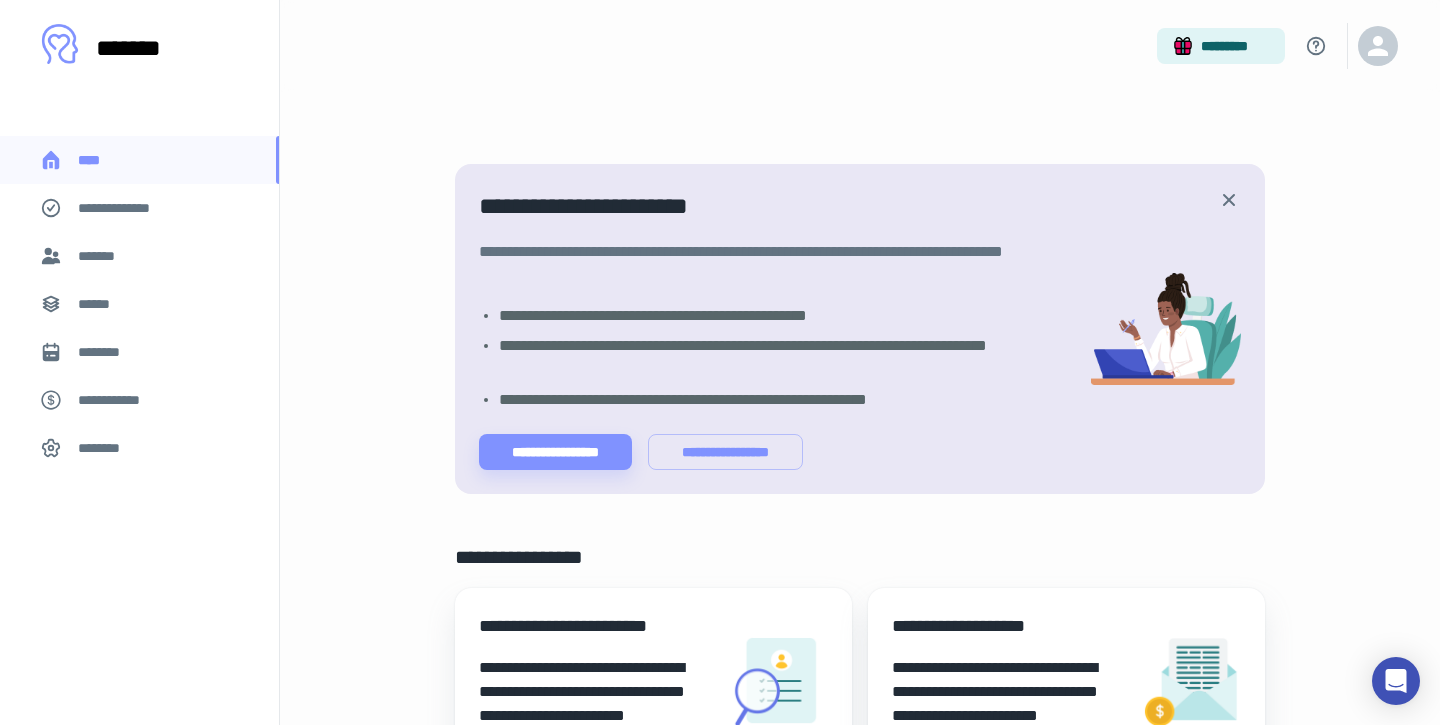 click on "*******" at bounding box center [139, 256] 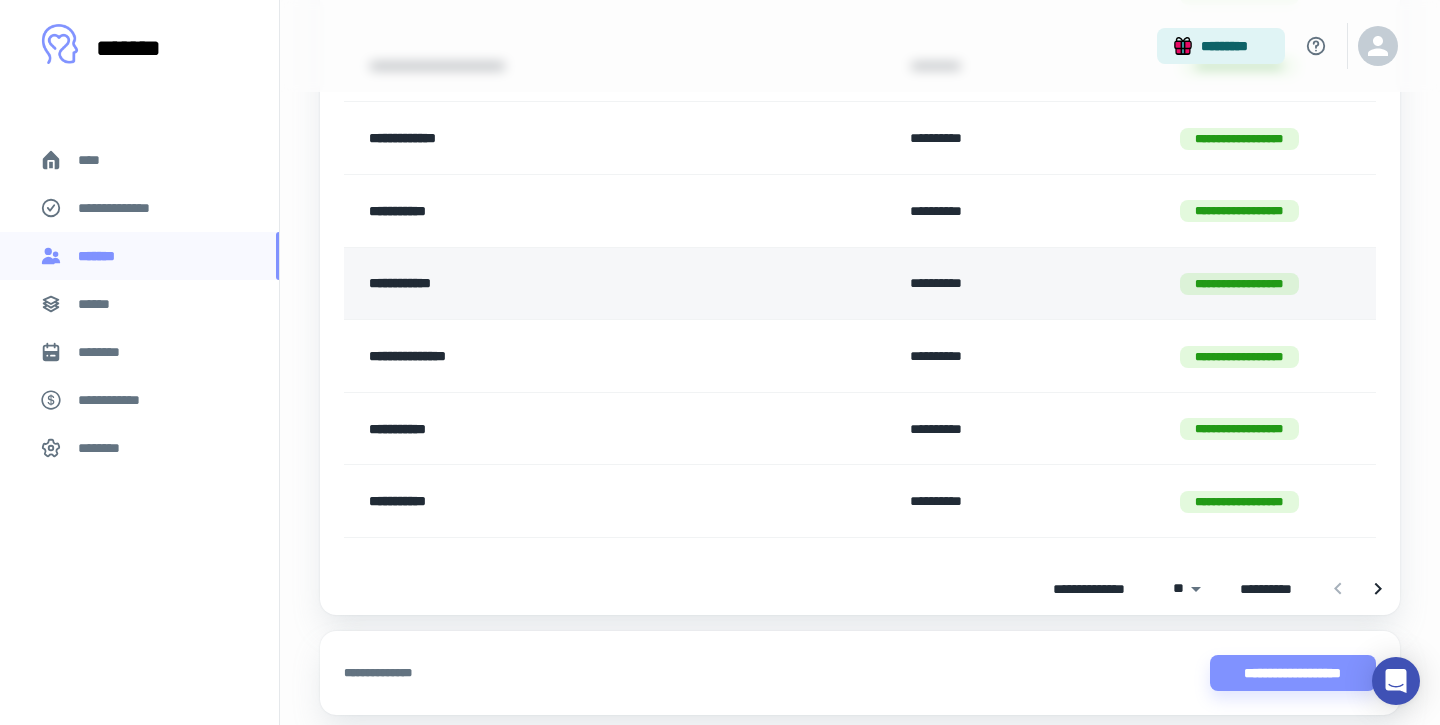 scroll, scrollTop: 0, scrollLeft: 0, axis: both 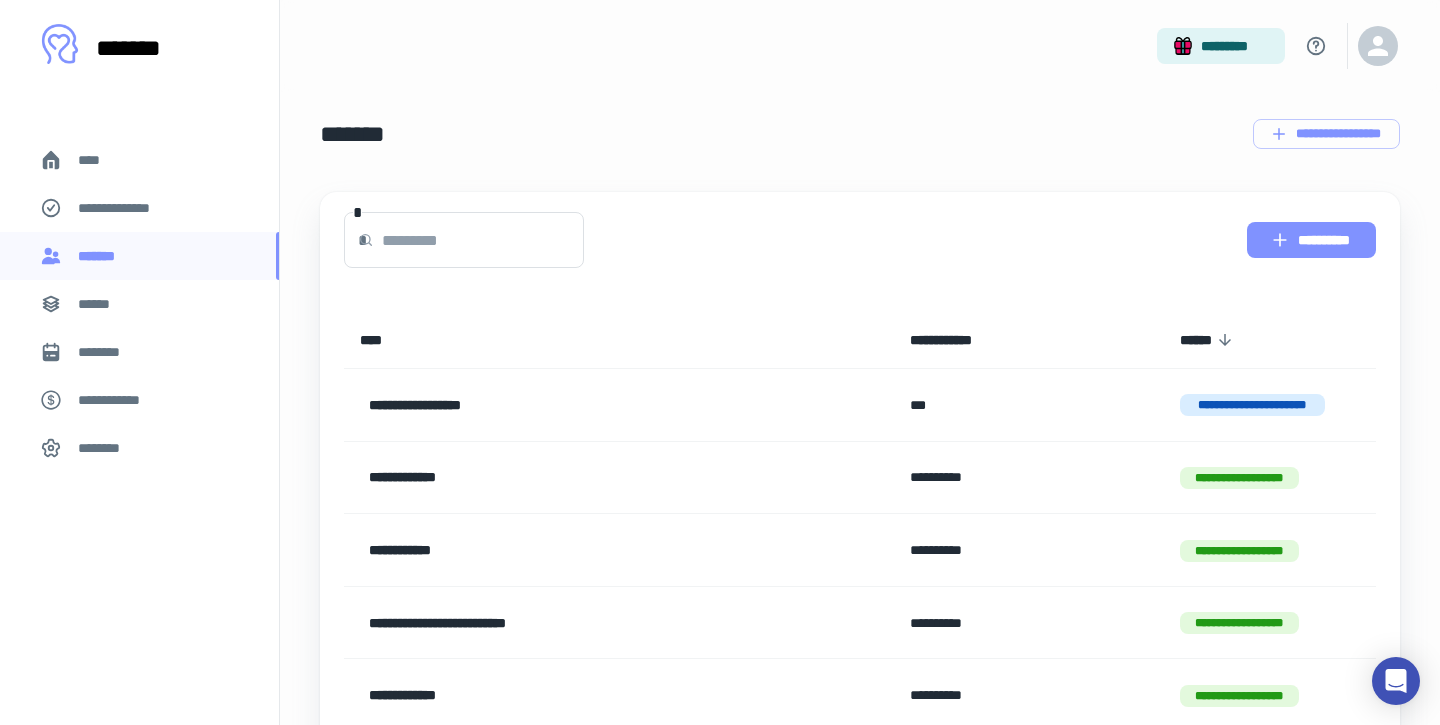 click on "**********" at bounding box center [1311, 240] 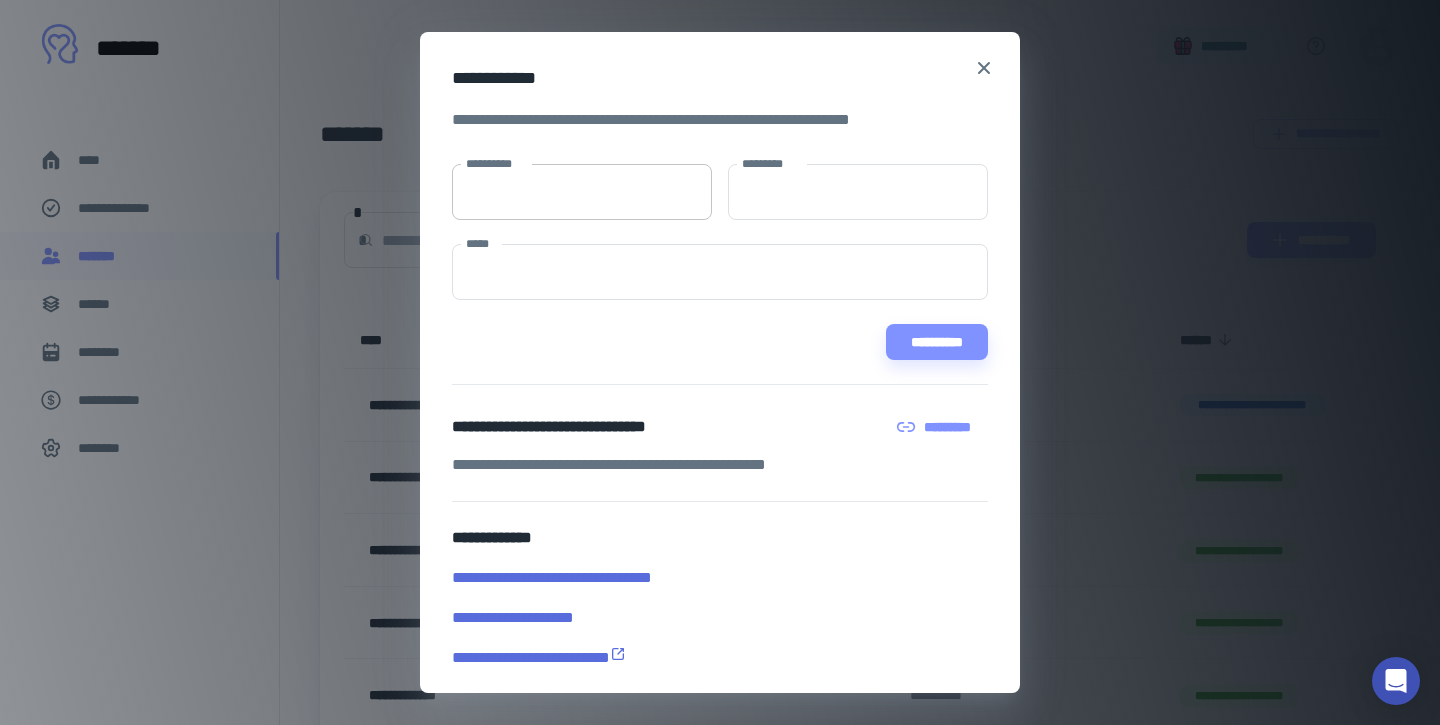 click on "**********" at bounding box center [582, 192] 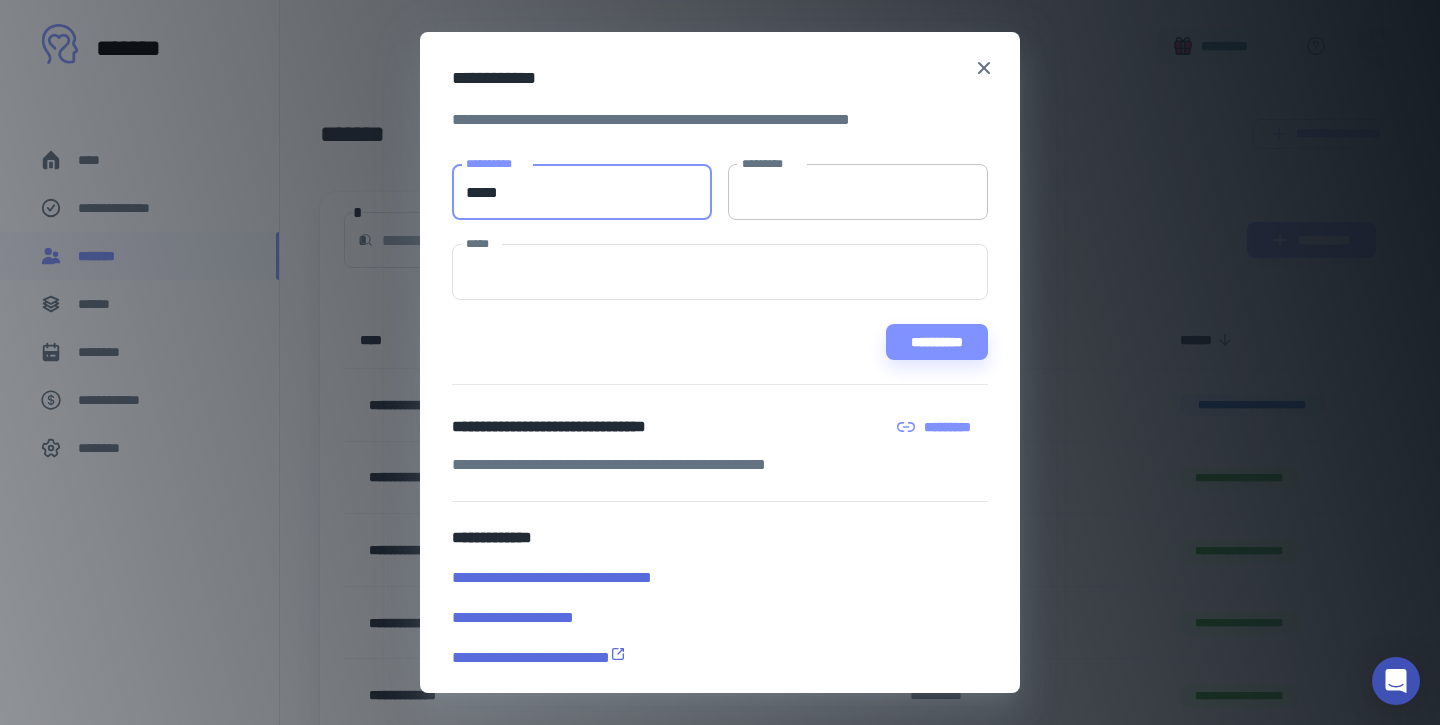 type on "*****" 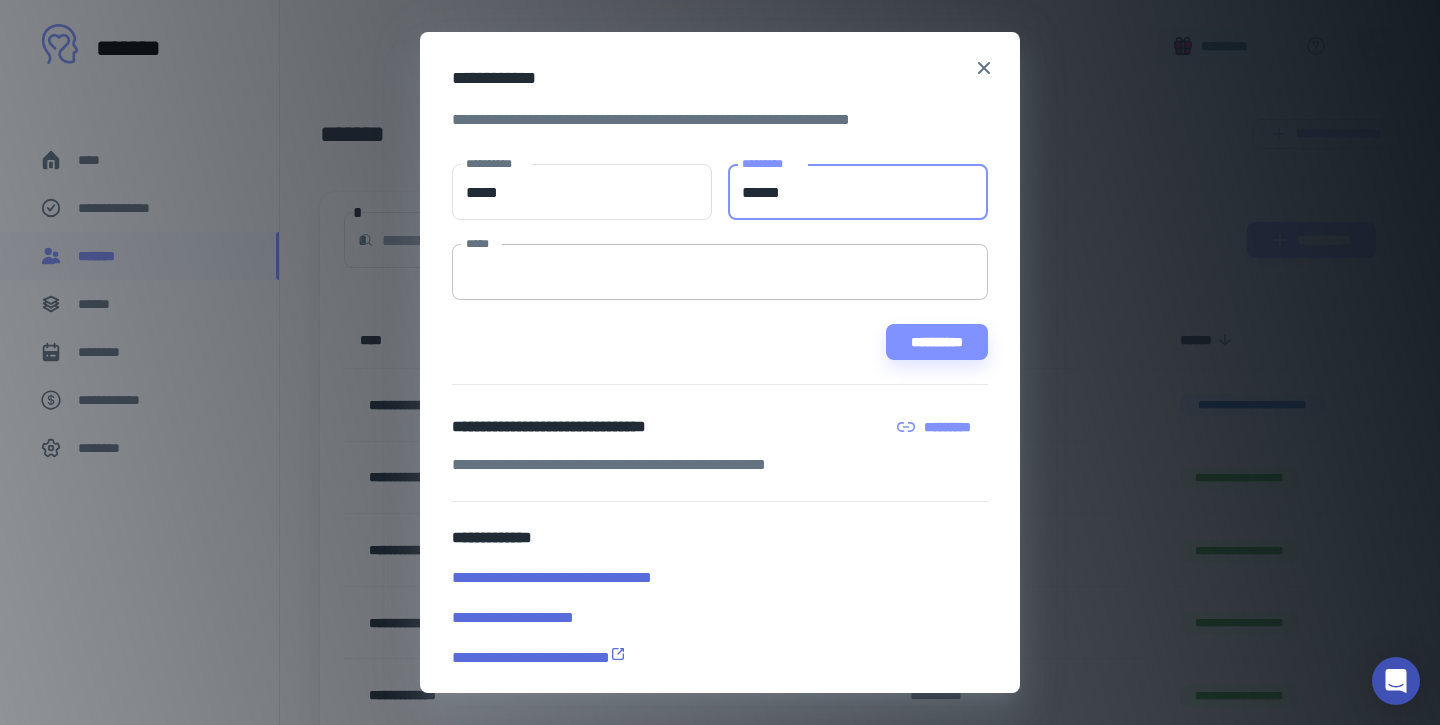 type on "******" 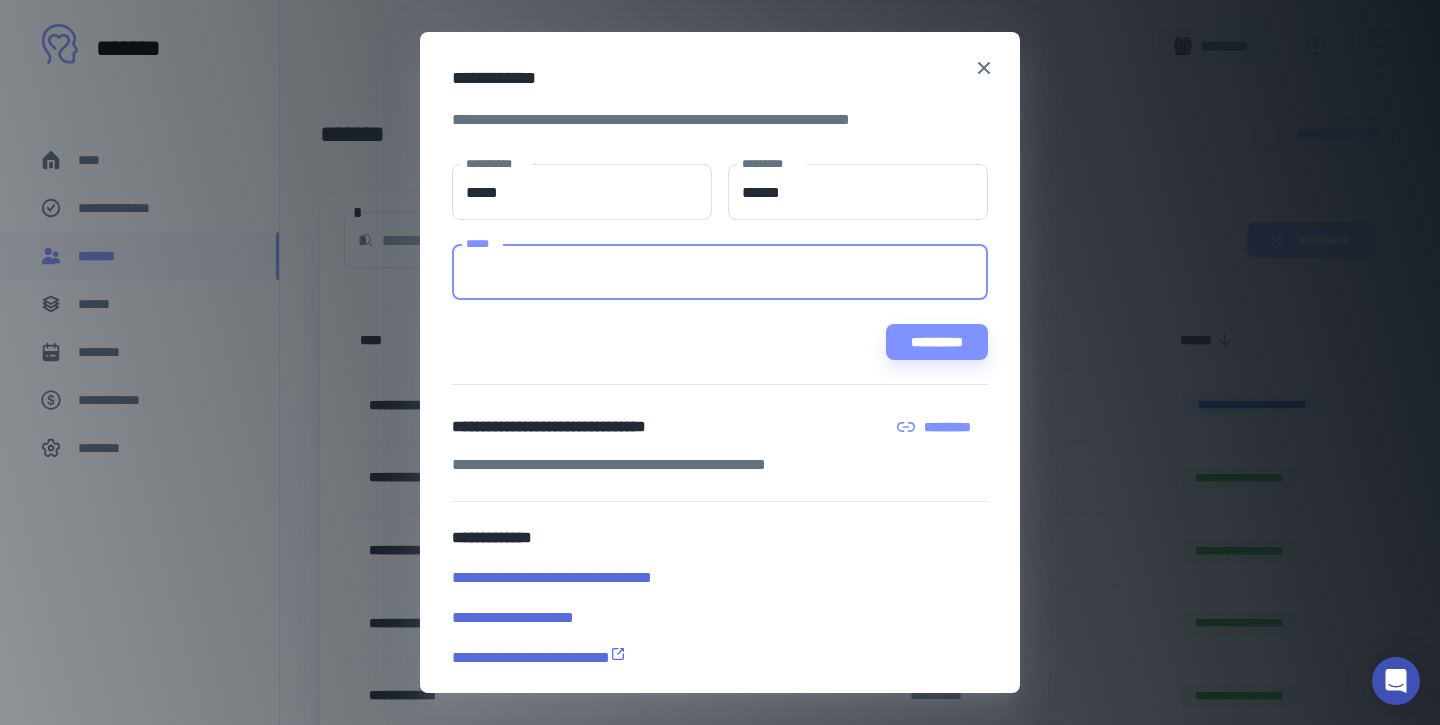 type on "*" 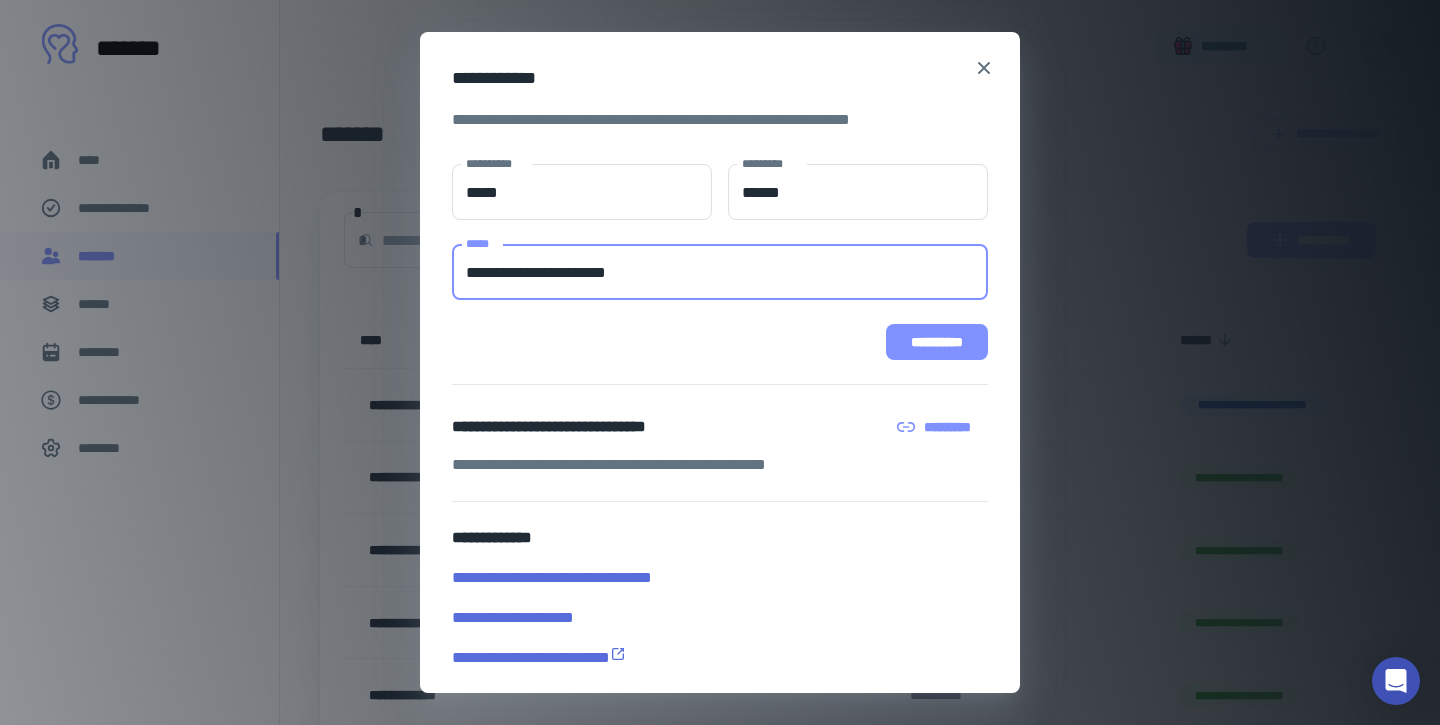 type on "**********" 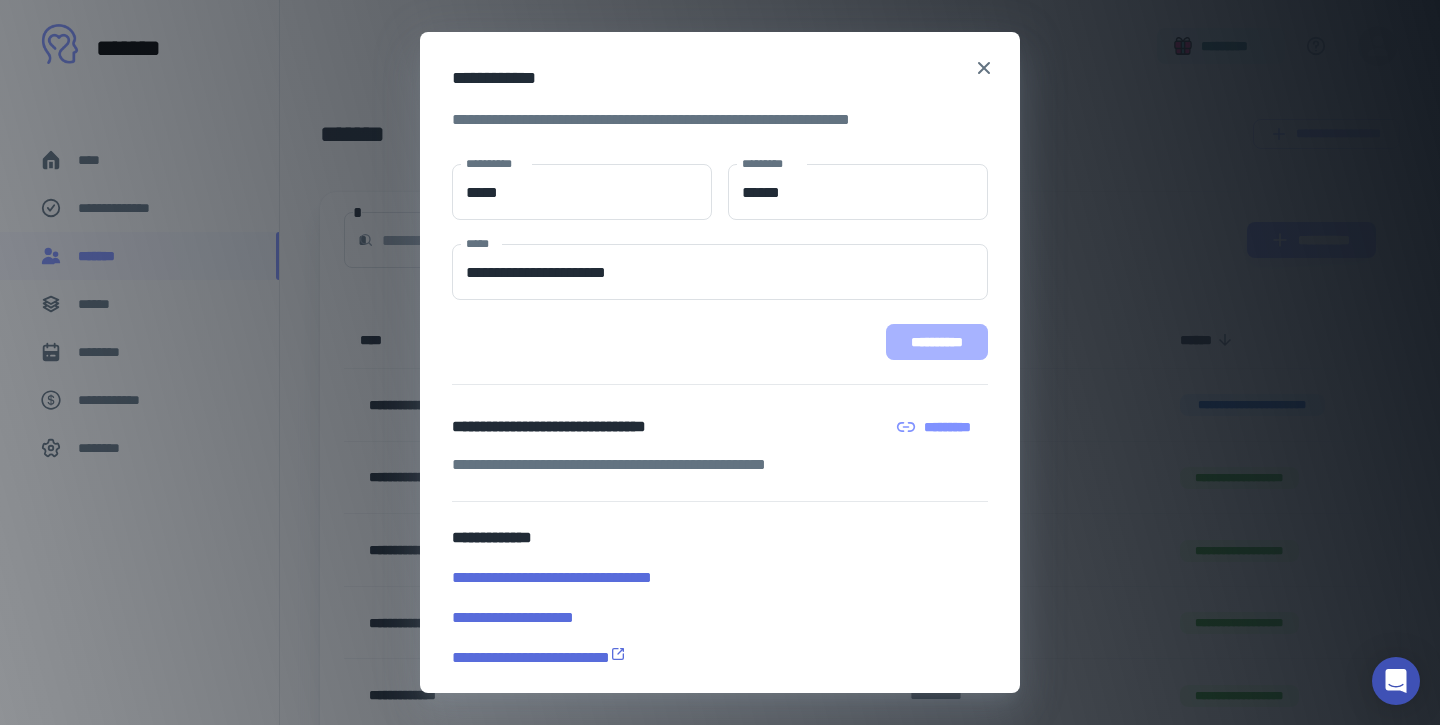 click on "**********" at bounding box center (937, 342) 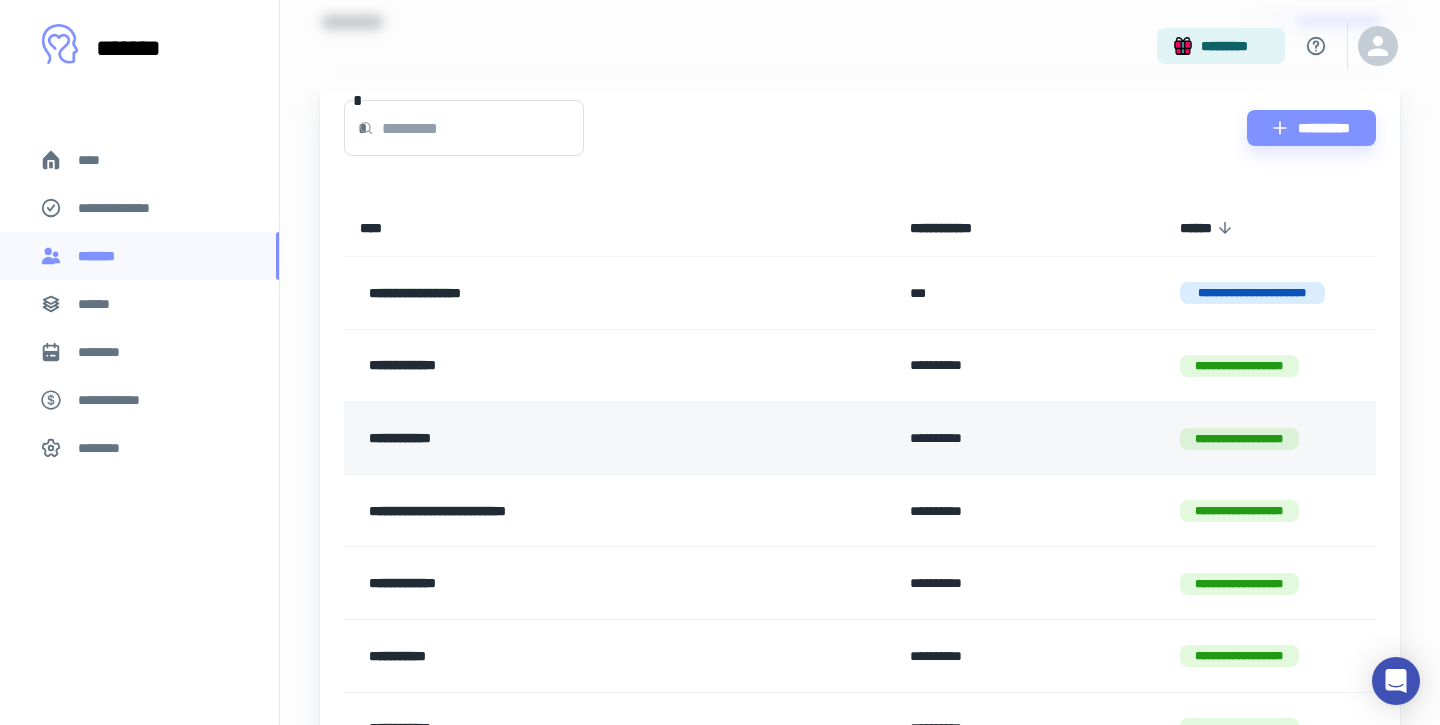scroll, scrollTop: 0, scrollLeft: 0, axis: both 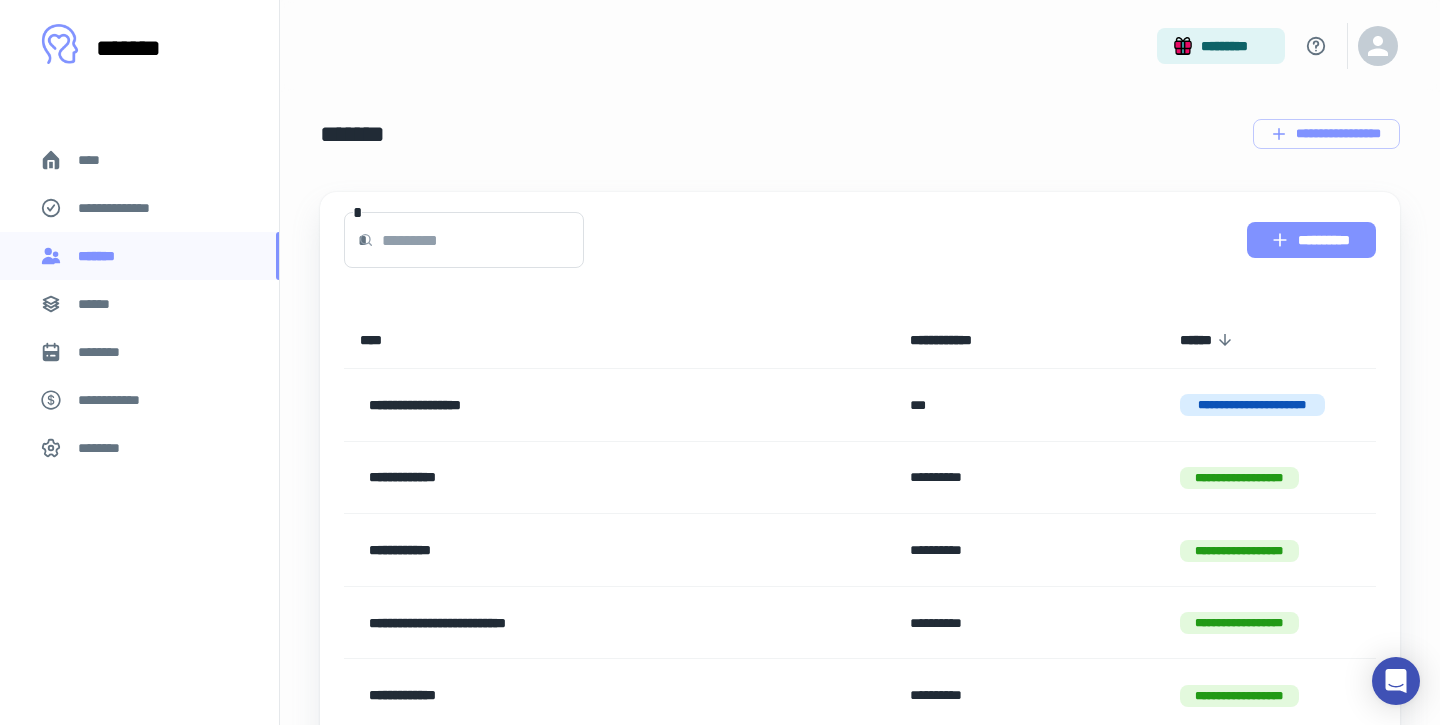 click on "**********" at bounding box center [1311, 240] 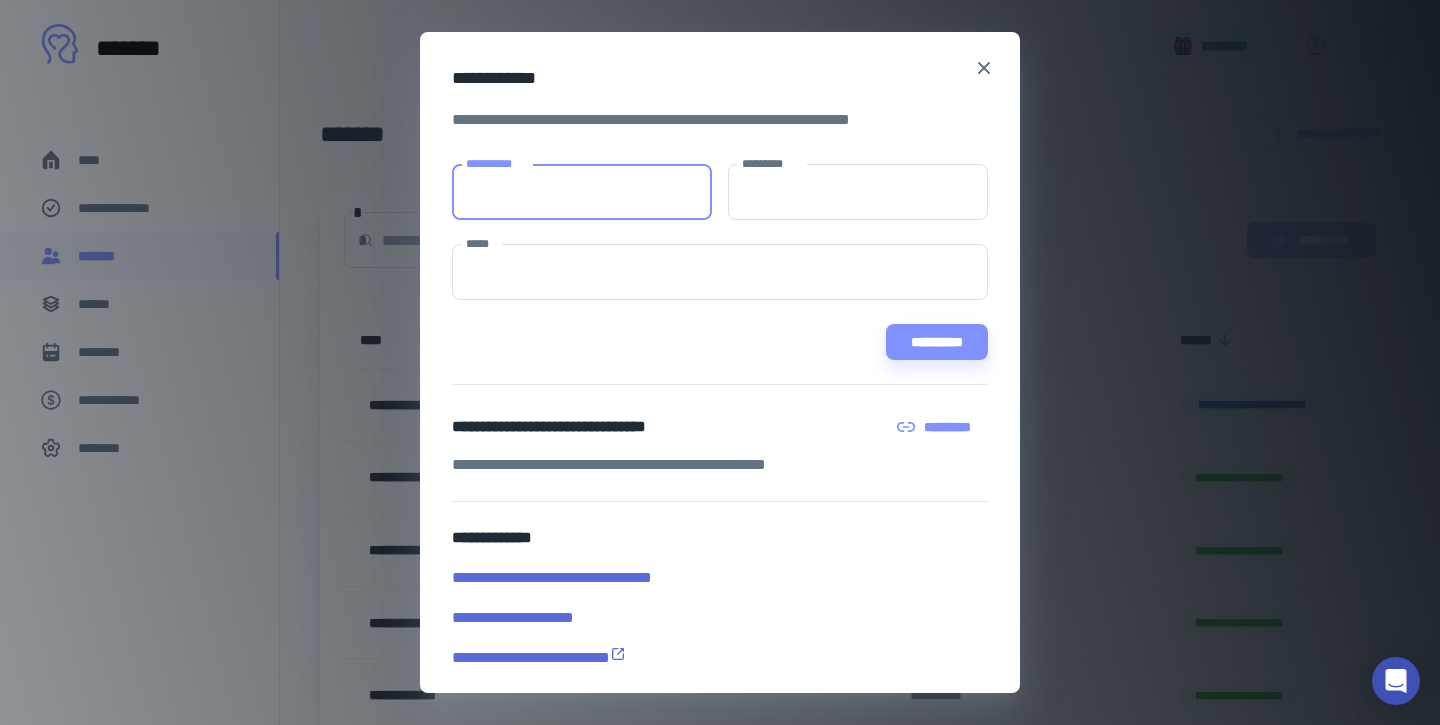 click on "**********" at bounding box center [582, 192] 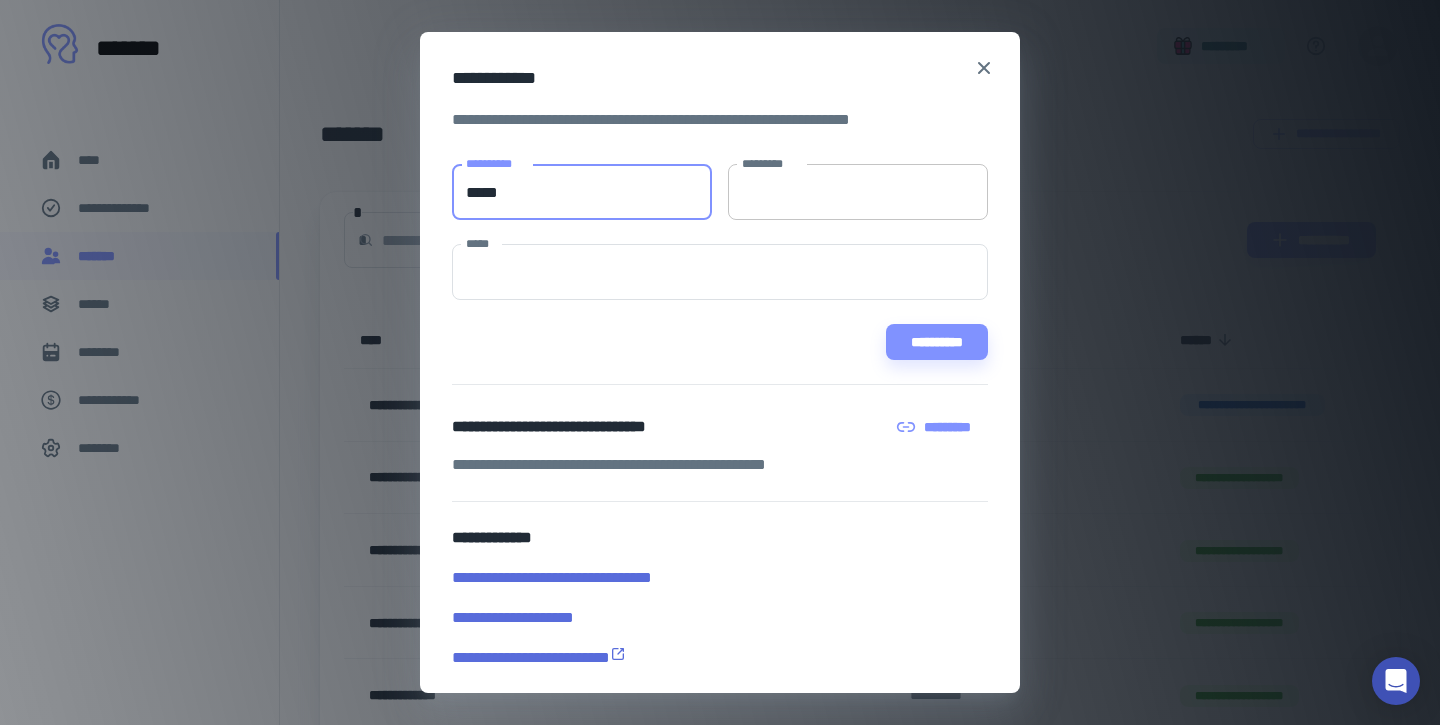 type on "*****" 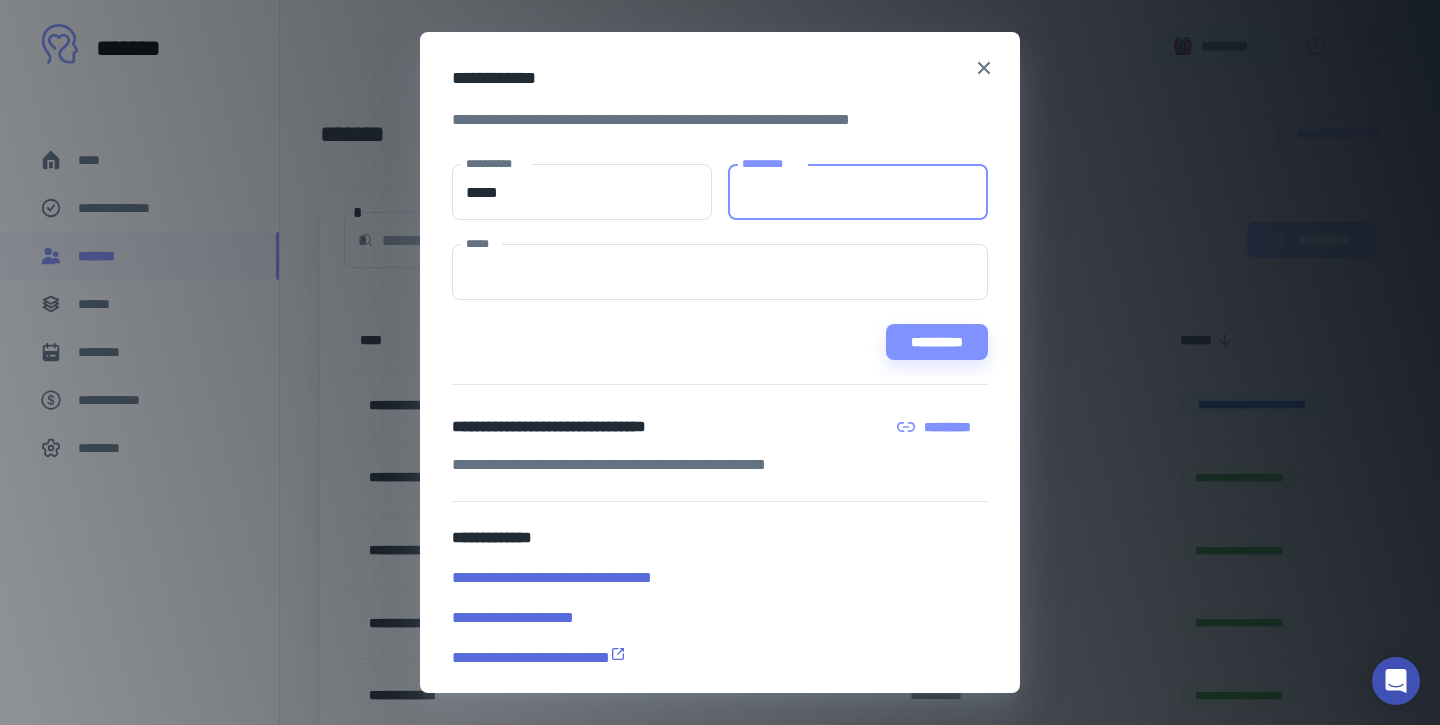 click on "*********" at bounding box center [858, 192] 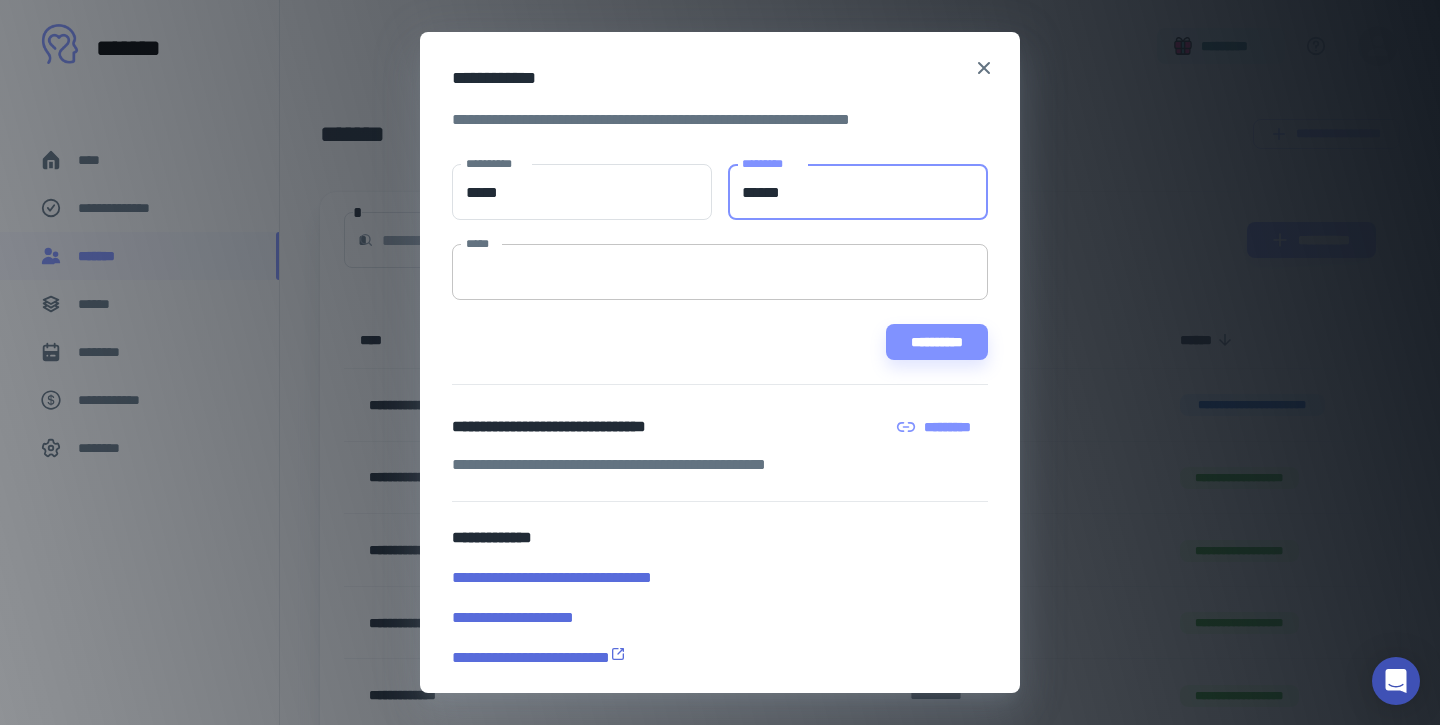 type on "******" 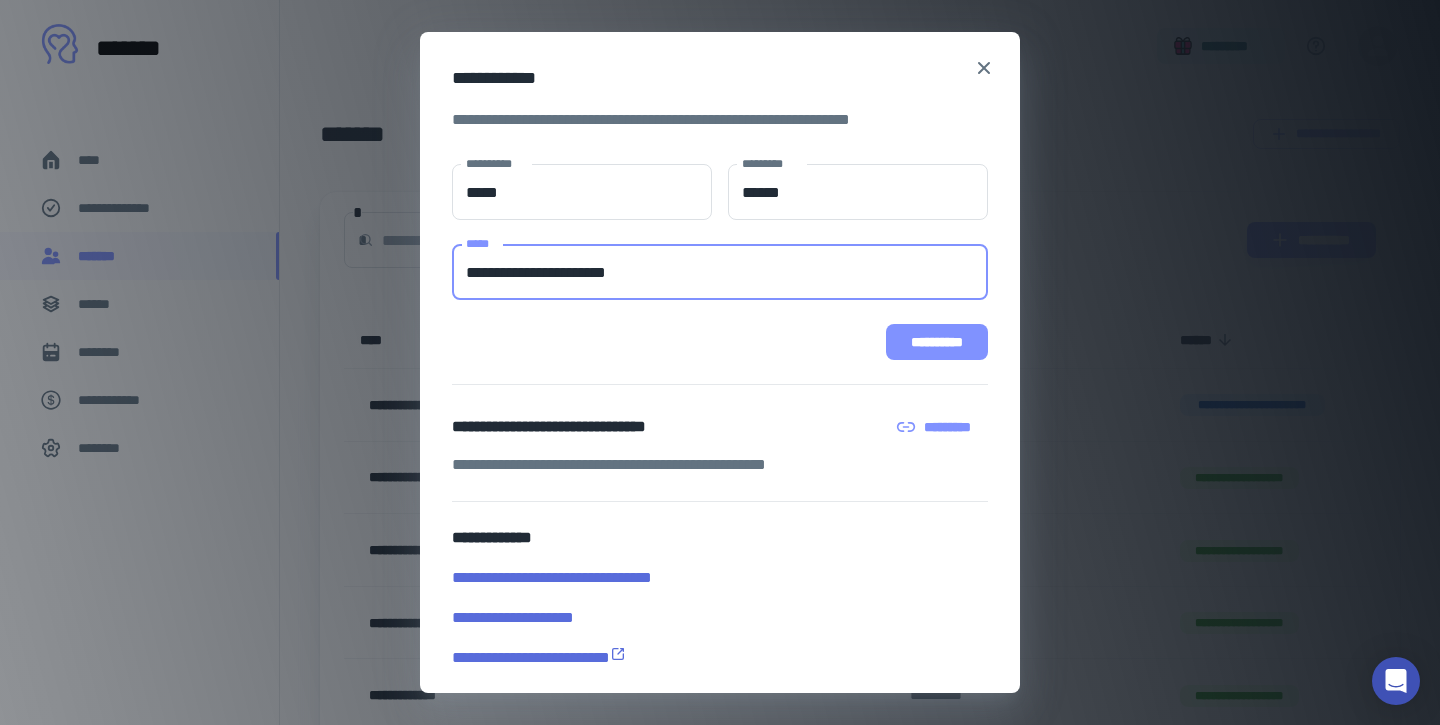 type on "**********" 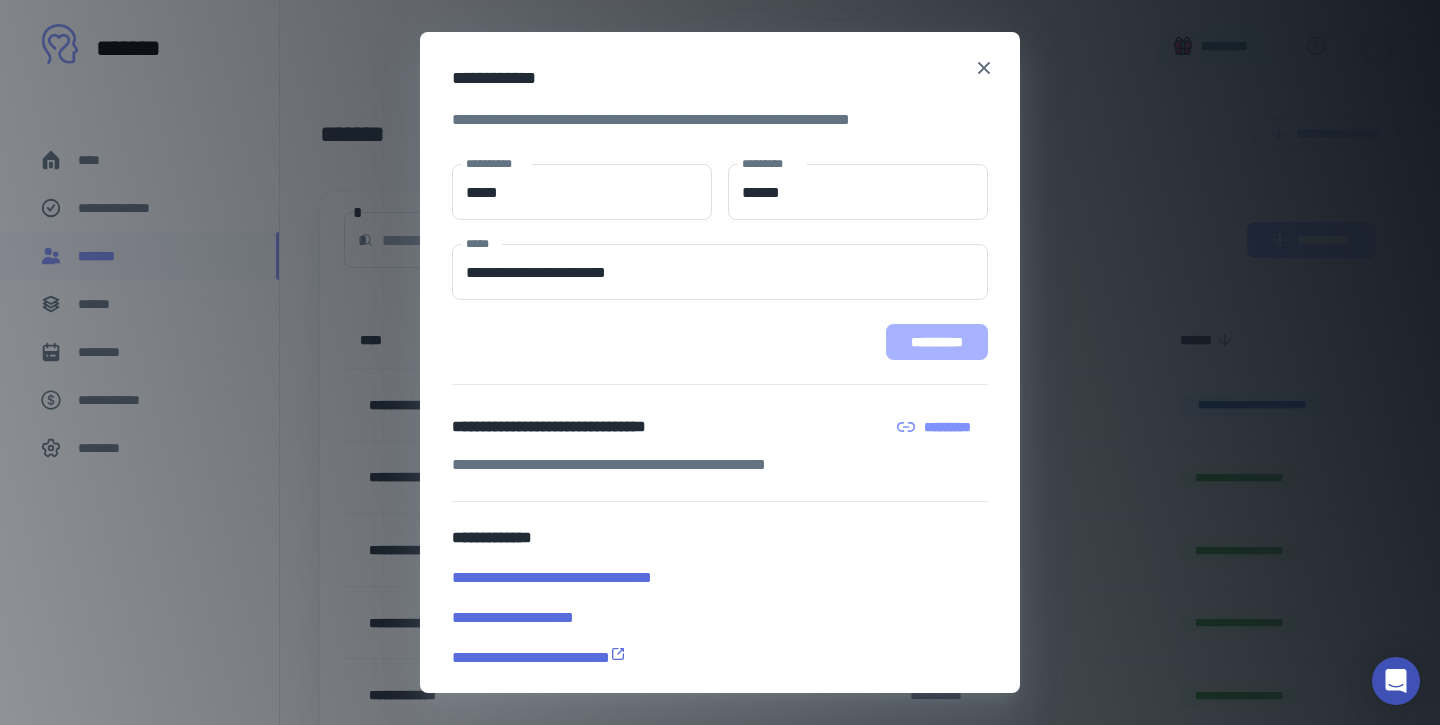 click on "**********" at bounding box center (937, 342) 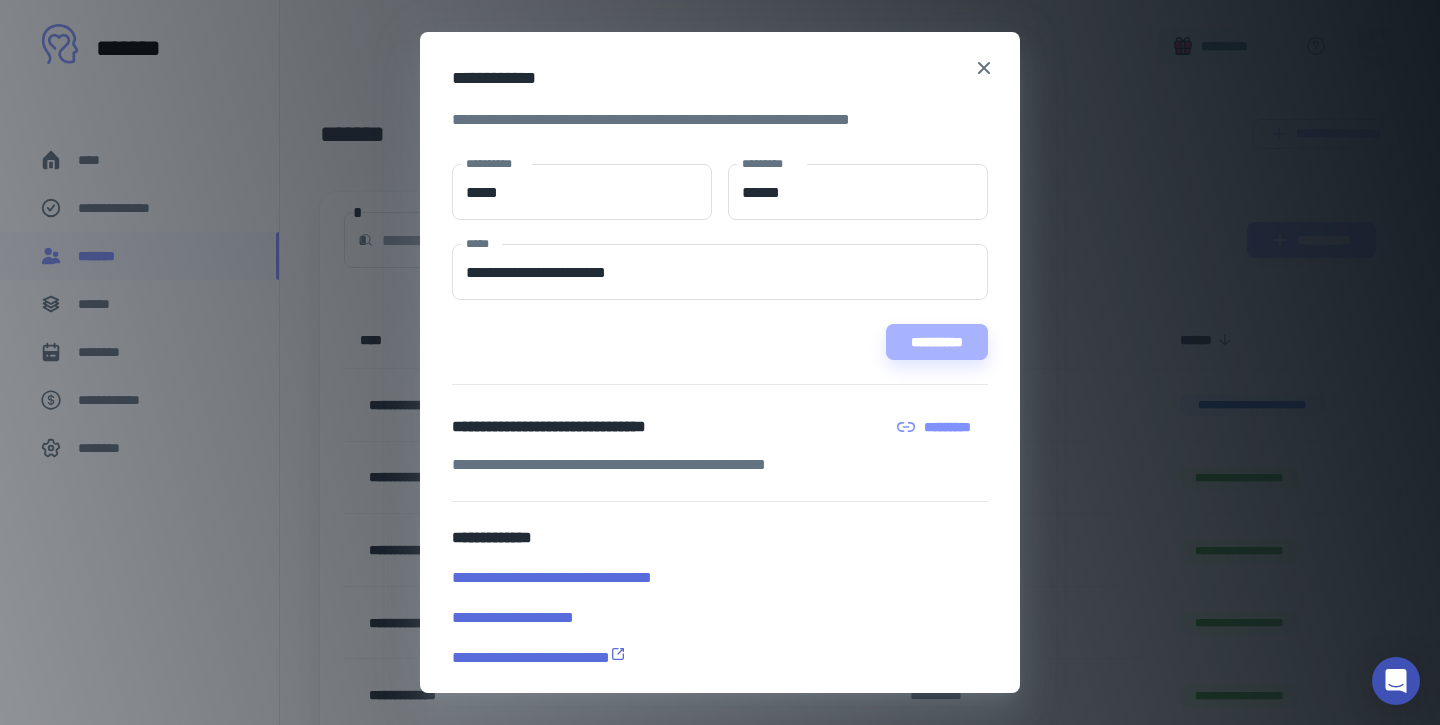 click on "**********" at bounding box center [937, 342] 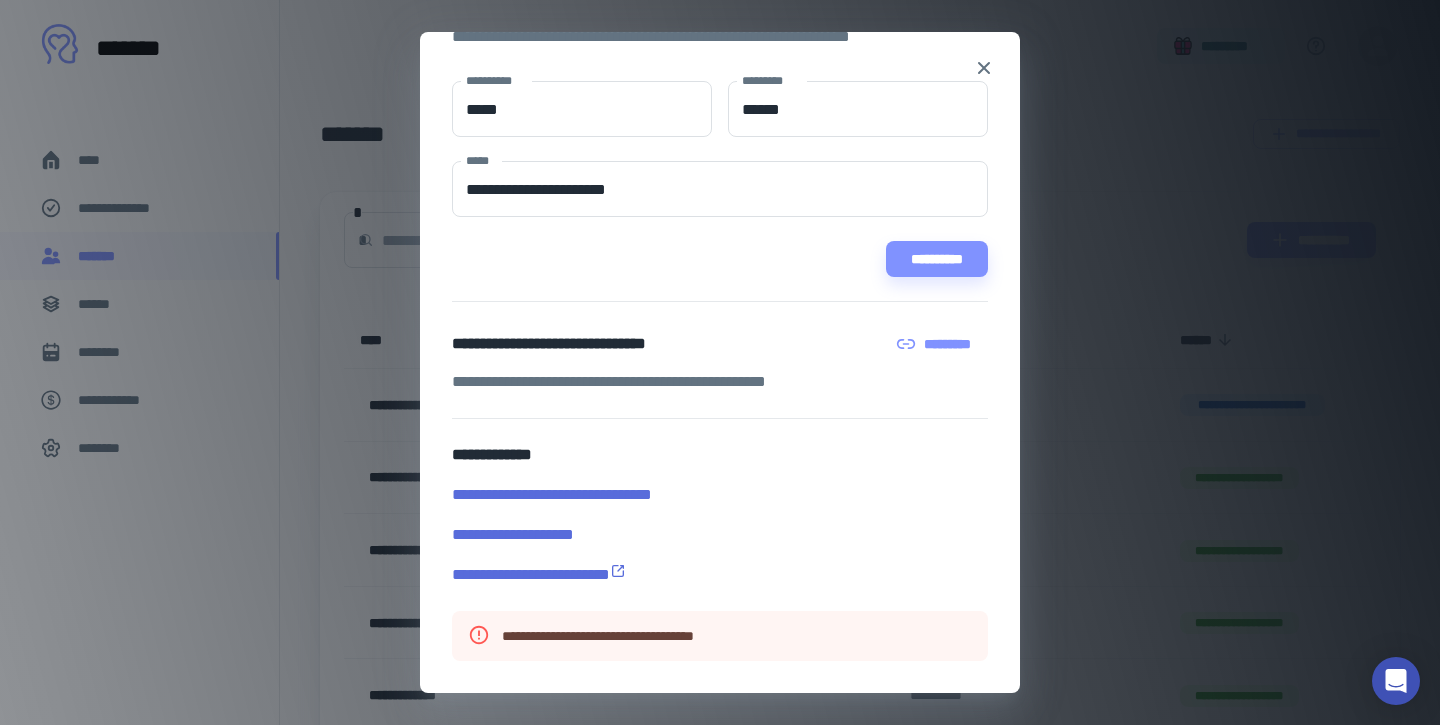 scroll, scrollTop: 82, scrollLeft: 0, axis: vertical 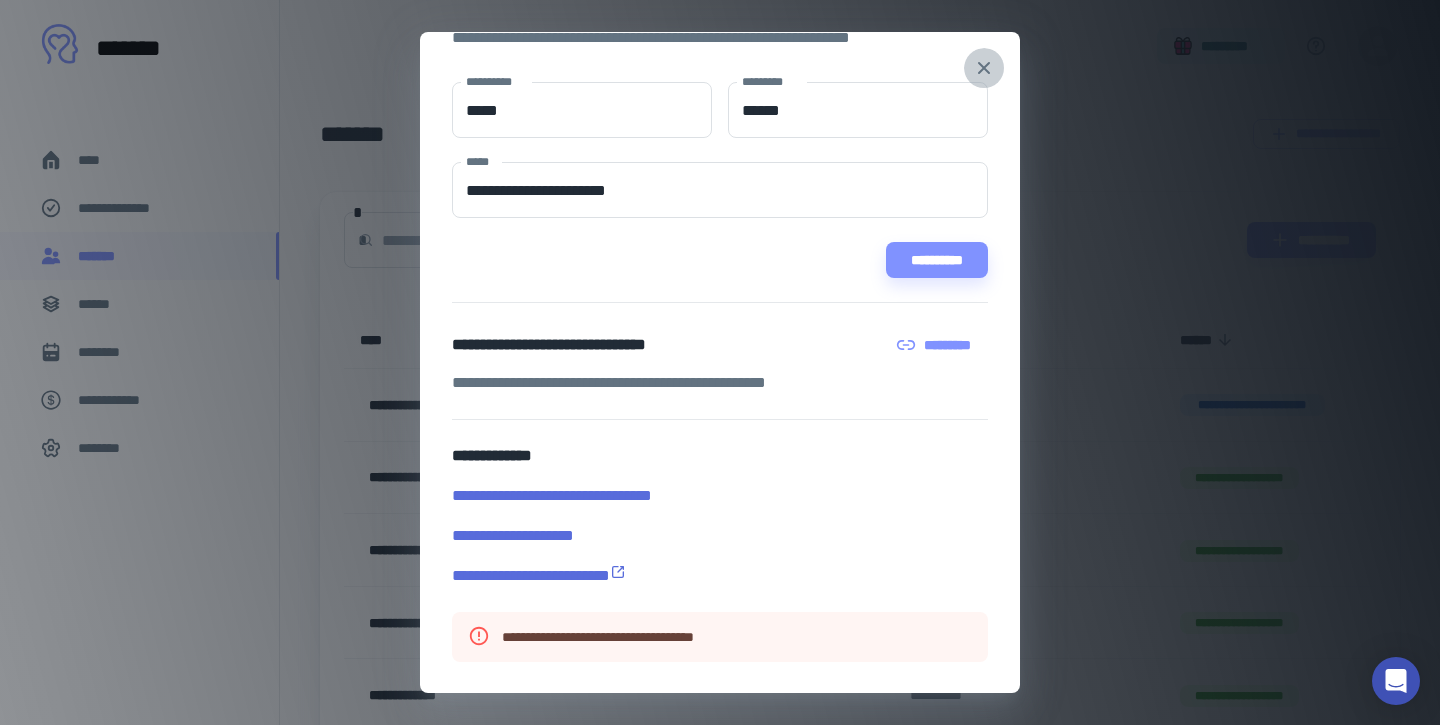 click 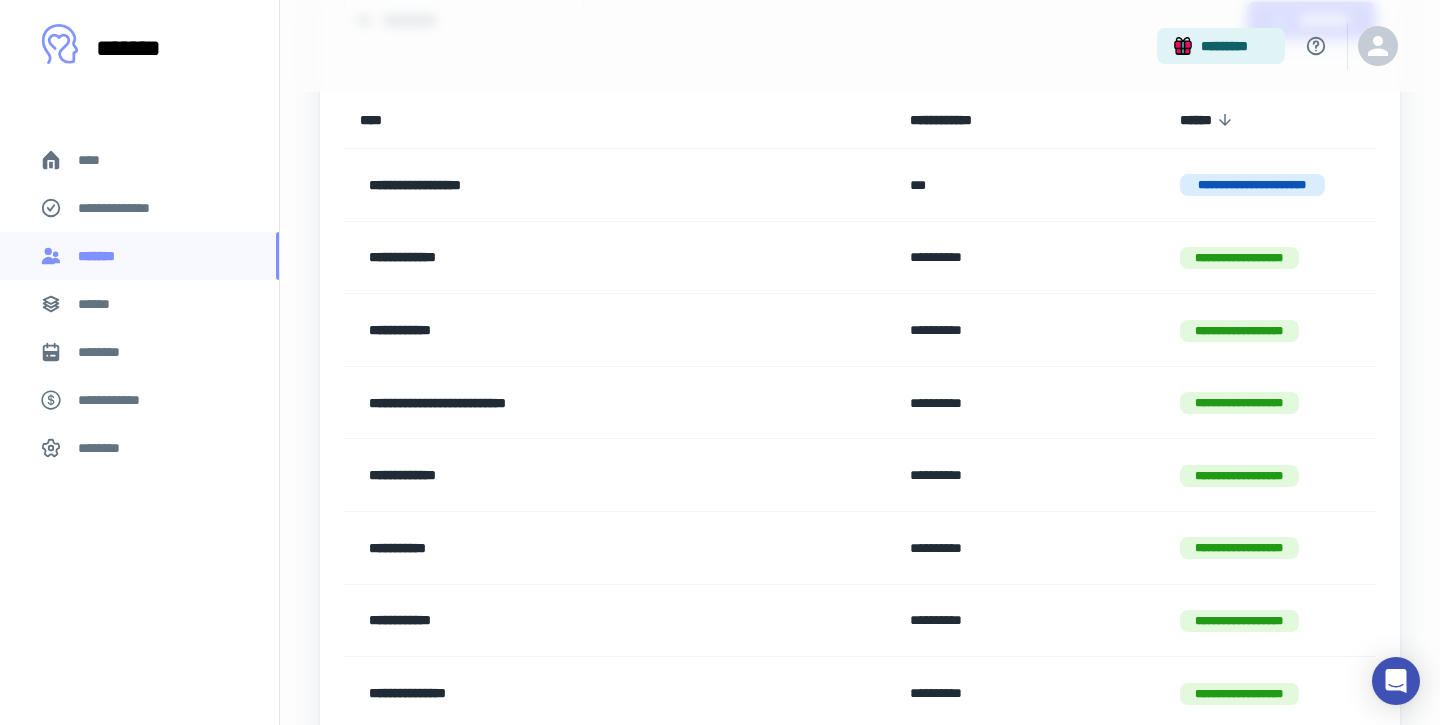 scroll, scrollTop: 627, scrollLeft: 0, axis: vertical 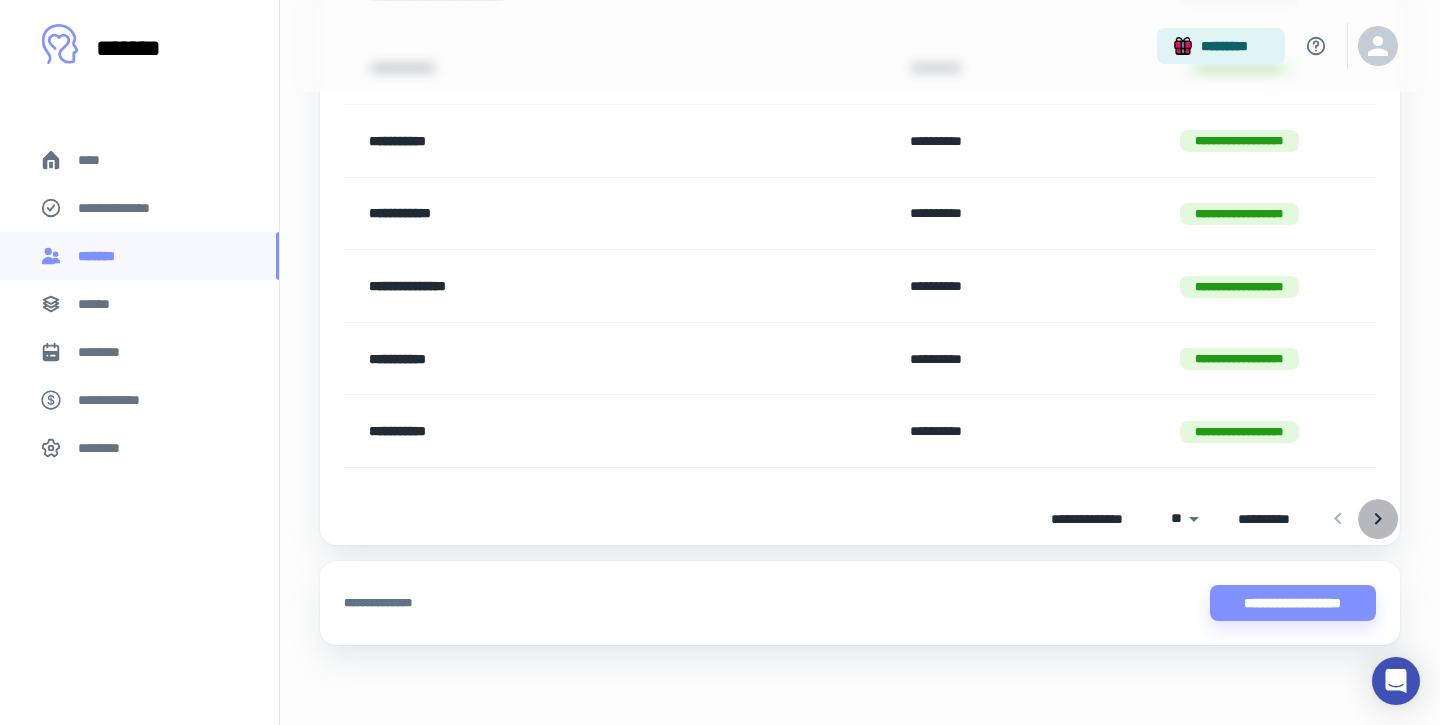 click 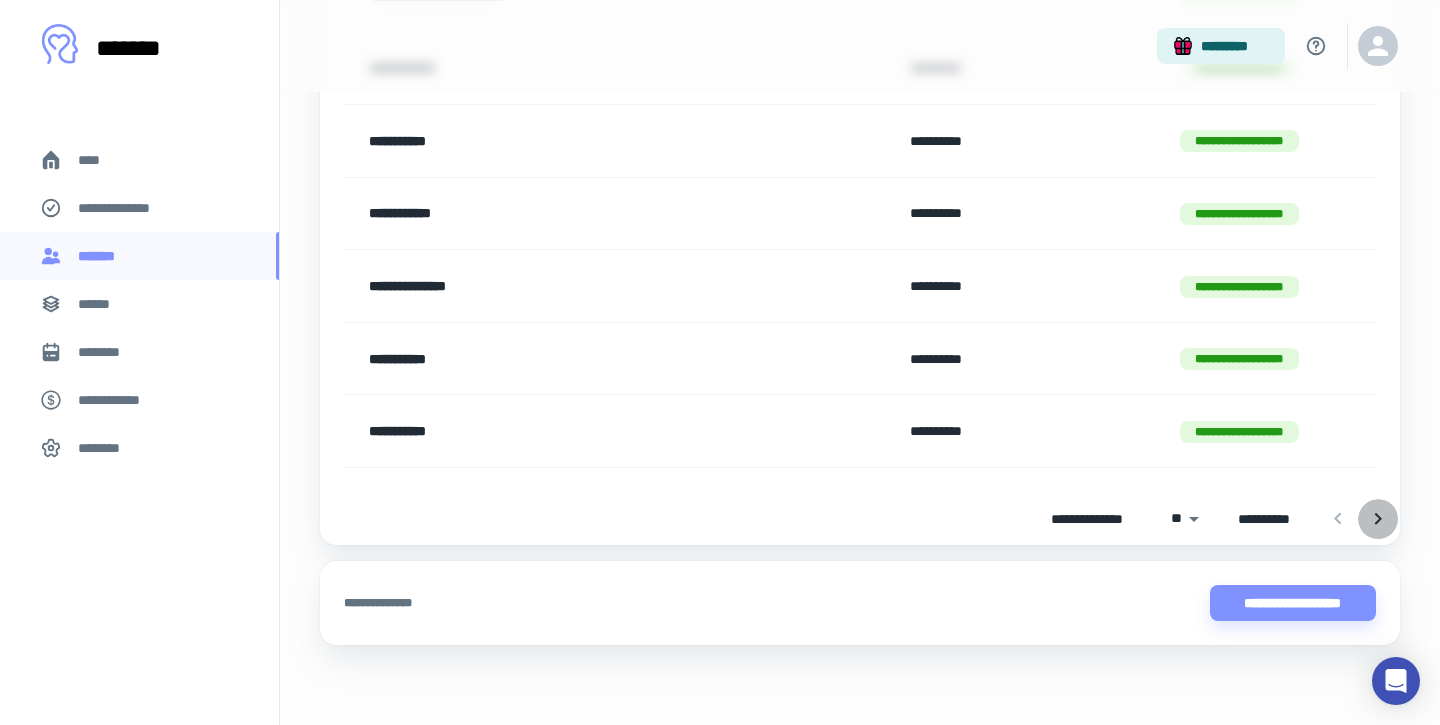 scroll, scrollTop: 47, scrollLeft: 0, axis: vertical 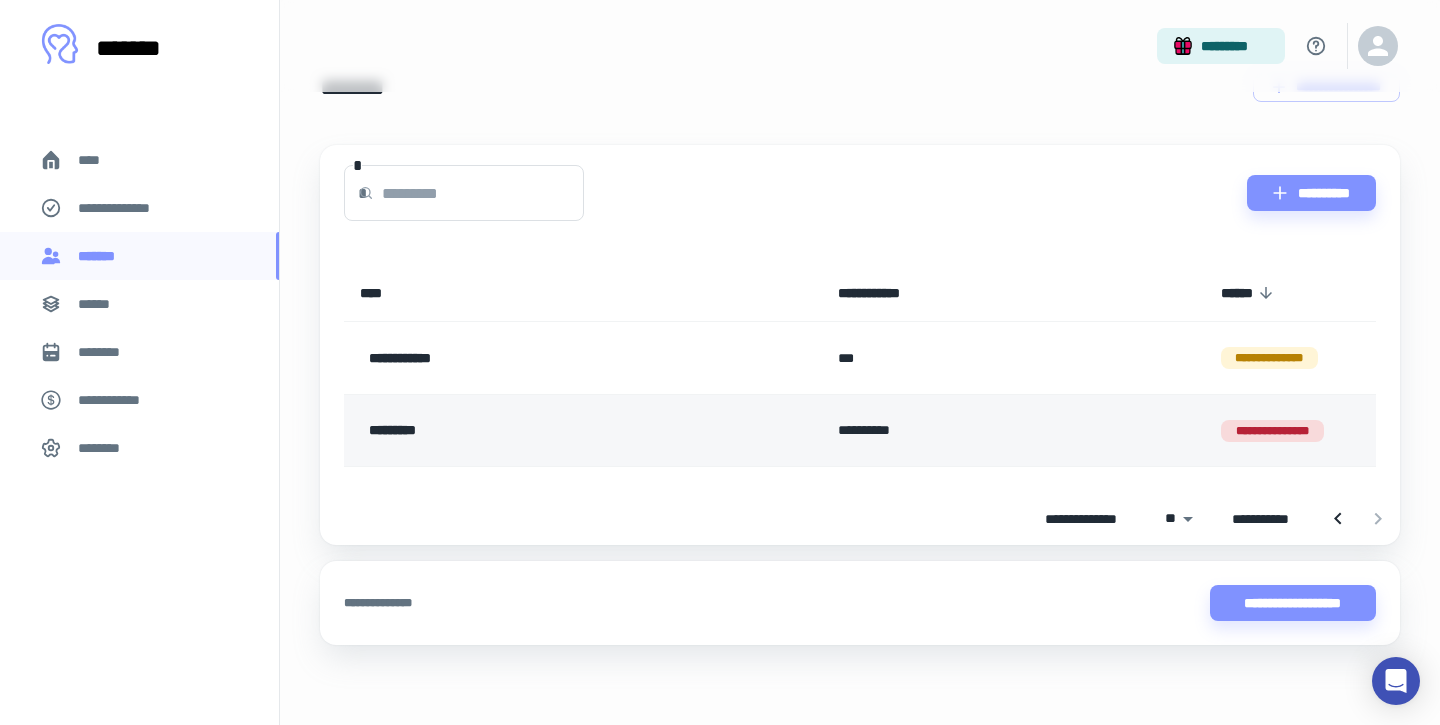 click on "**********" at bounding box center [1272, 431] 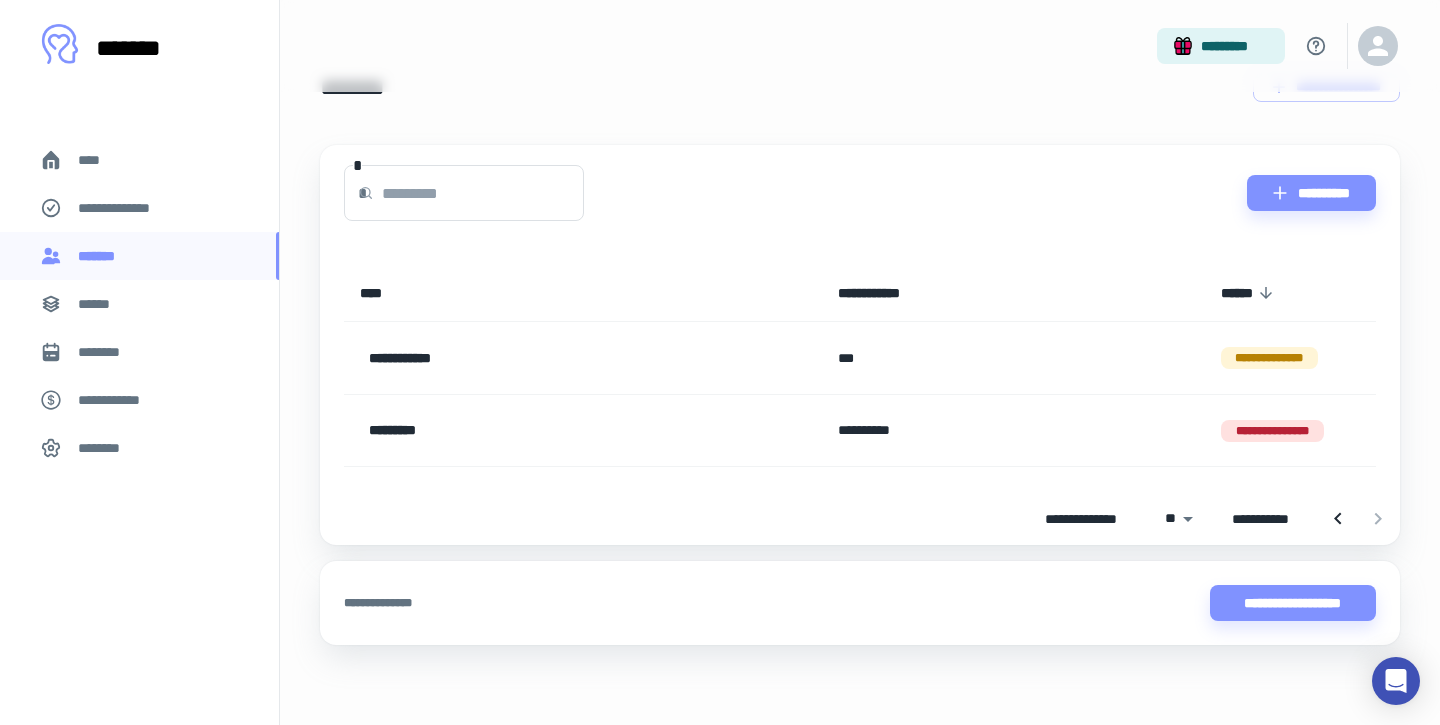 scroll, scrollTop: 0, scrollLeft: 0, axis: both 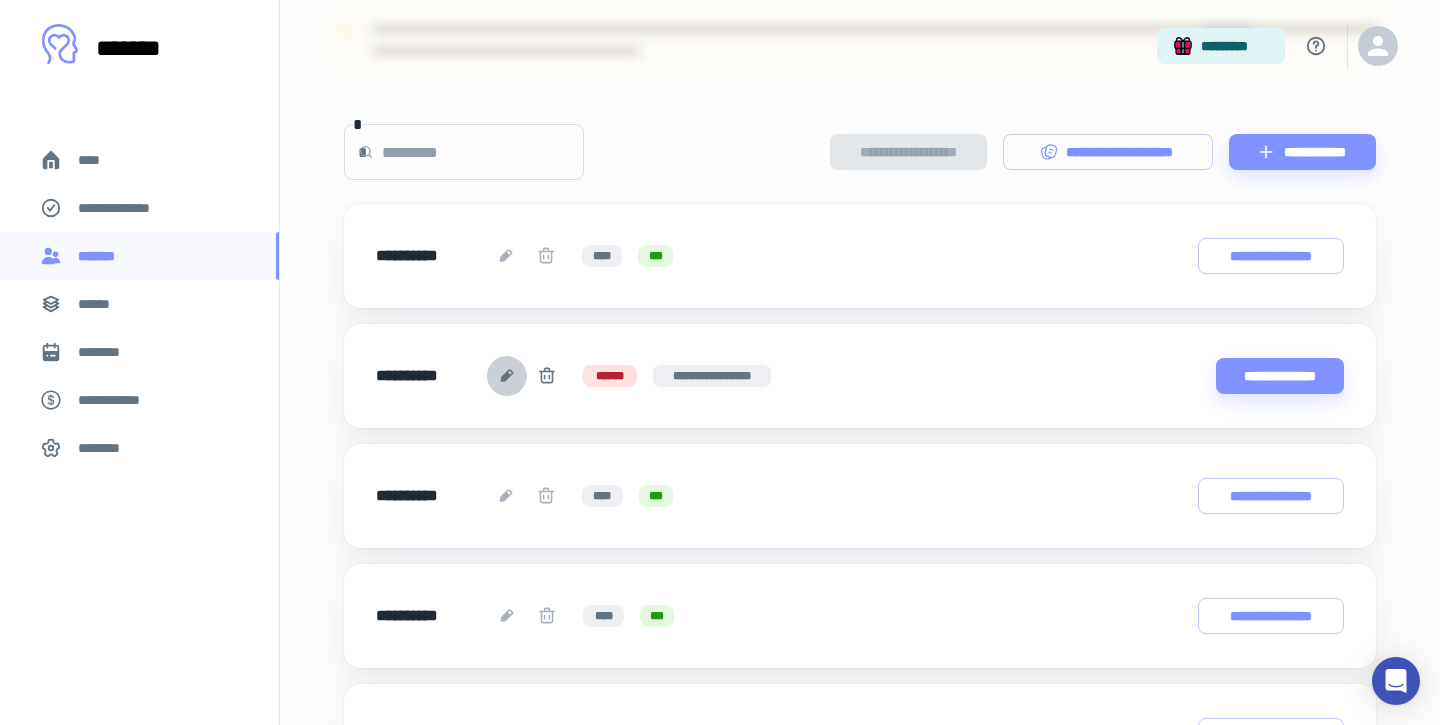 click at bounding box center (507, 376) 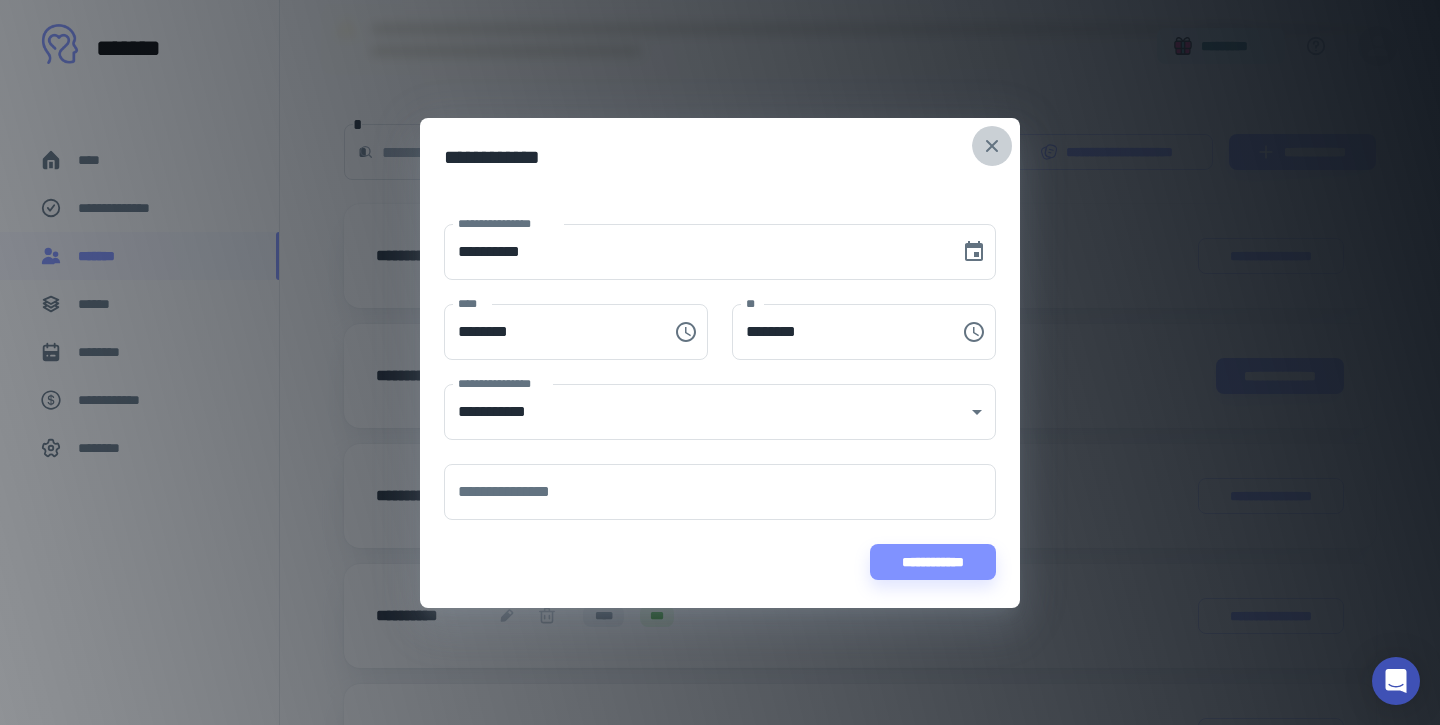 click 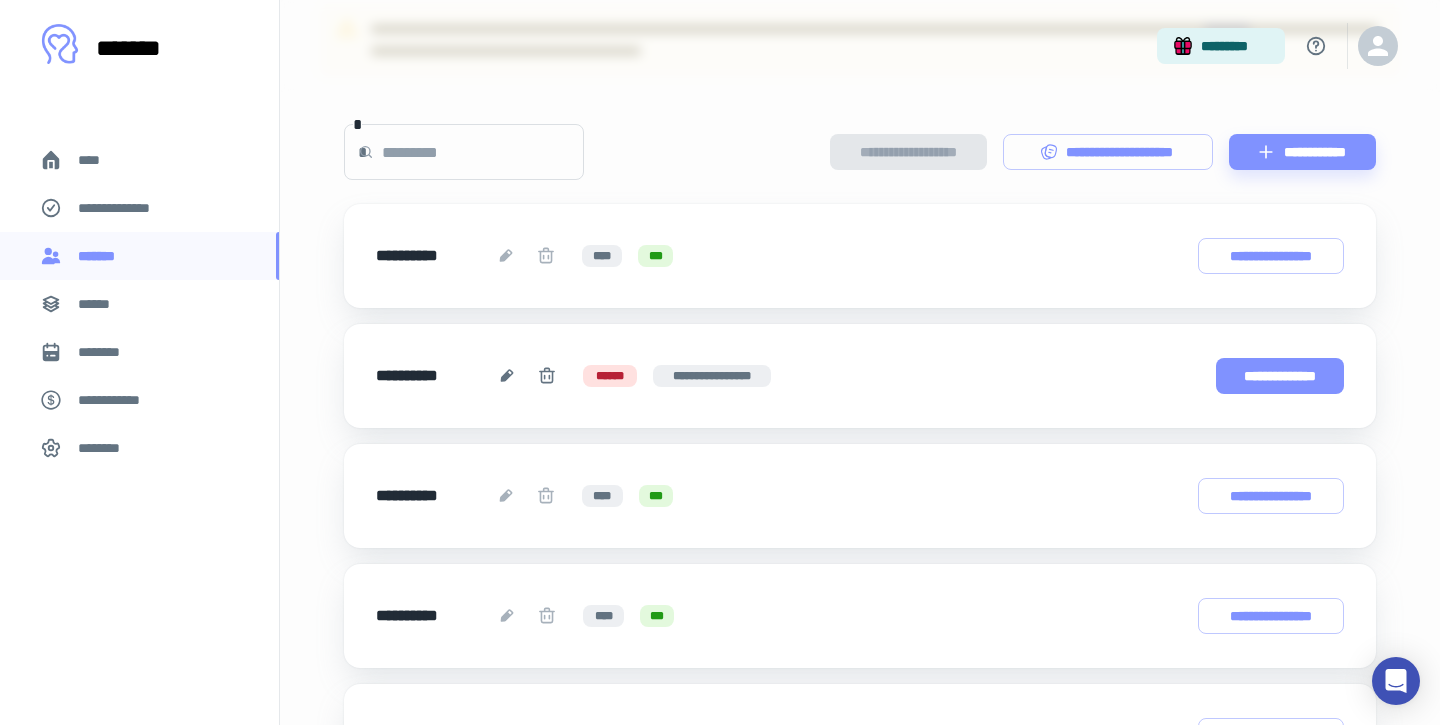 click on "**********" at bounding box center [1280, 376] 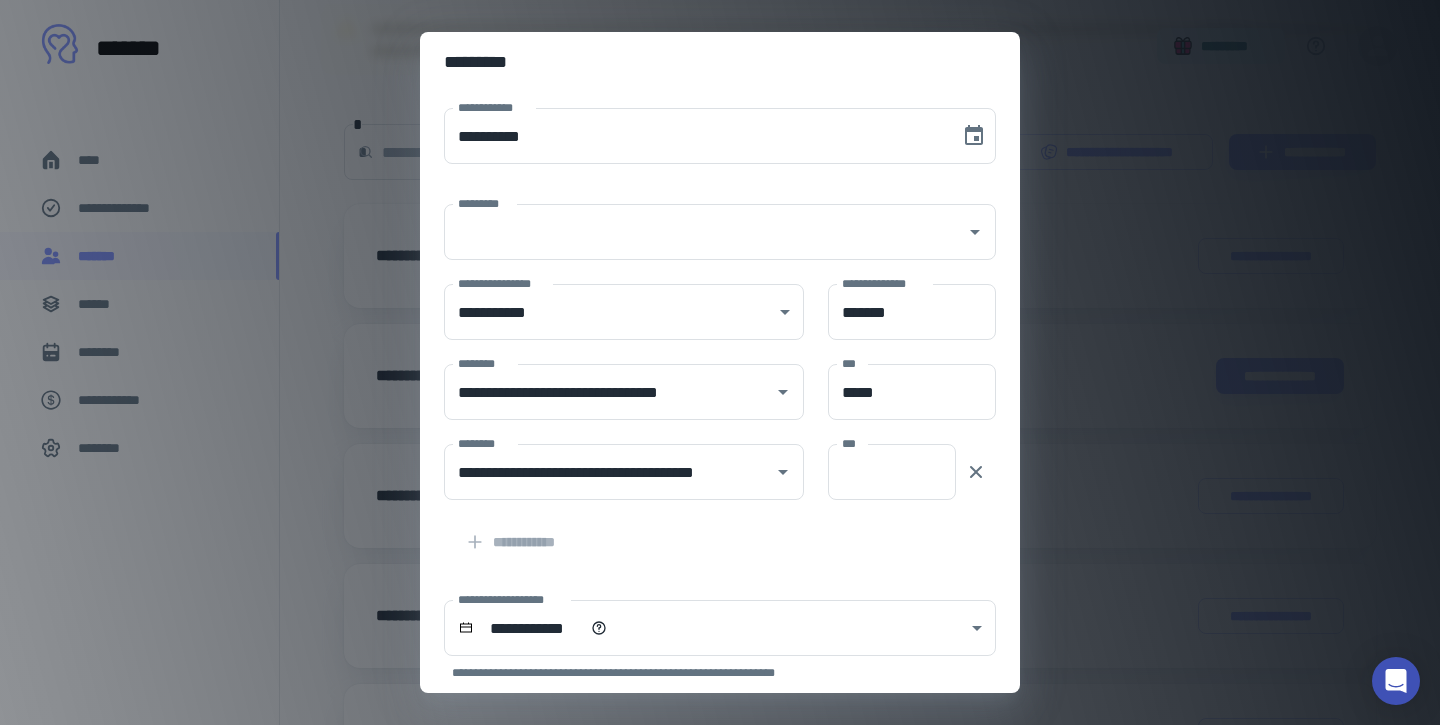 click on "[FIRST] [LAST] [EMAIL] [PHONE] [ADDRESS_LINE_1] [ADDRESS_LINE_2] [ADDRESS_LINE_3] [ADDRESS_LINE_4] [ADDRESS_LINE_5] [ADDRESS_LINE_6] [ADDRESS_LINE_7] [ADDRESS_LINE_8] [ADDRESS_LINE_9] [ADDRESS_LINE_10] [ADDRESS_LINE_11] [ADDRESS_LINE_12] [ADDRESS_LINE_13] [ADDRESS_LINE_14] [ADDRESS_LINE_15] [ADDRESS_LINE_16] [ADDRESS_LINE_17] [ADDRESS_LINE_18] [ADDRESS_LINE_19] [ADDRESS_LINE_20] [ADDRESS_LINE_21] [ADDRESS_LINE_22] [ADDRESS_LINE_23] [ADDRESS_LINE_24] [ADDRESS_LINE_25] [ADDRESS_LINE_26] [ADDRESS_LINE_27] [ADDRESS_LINE_28] [ADDRESS_LINE_29] [ADDRESS_LINE_30] [ADDRESS_LINE_31] [ADDRESS_LINE_32] [ADDRESS_LINE_33] [ADDRESS_LINE_34] [ADDRESS_LINE_35] [ADDRESS_LINE_36] [ADDRESS_LINE_37] [ADDRESS_LINE_38] [ADDRESS_LINE_39] [ADDRESS_LINE_40] [ADDRESS_LINE_41] [ADDRESS_LINE_42] [ADDRESS_LINE_43] [ADDRESS_LINE_44] [ADDRESS_LINE_45] [ADDRESS_LINE_46] [ADDRESS_LINE_47] [ADDRESS_LINE_48] [ADDRESS_LINE_49] [ADDRESS_LINE_50] [ADDRESS_LINE_51] [ADDRESS_LINE_52] [ADDRESS_LINE_53] [ADDRESS_LINE_54] [ADDRESS_LINE_55] [ADDRESS_LINE_56] [ADDRESS_LINE_57] [ADDRESS_LINE_58] [ADDRESS_LINE_59] [ADDRESS_LINE_60] [ADDRESS_LINE_61] [ADDRESS_LINE_62] [ADDRESS_LINE_63] [ADDRESS_LINE_64] [ADDRESS_LINE_65] [ADDRESS_LINE_66] [ADDRESS_LINE_67] [ADDRESS_LINE_68] [ADDRESS_LINE_69] [ADDRESS_LINE_70] [ADDRESS_LINE_71] [ADDRESS_LINE_72] [ADDRESS_LINE_73] [ADDRESS_LINE_74] [ADDRESS_LINE_75] [ADDRESS_LINE_76] [ADDRESS_LINE_77] [ADDRESS_LINE_78] [ADDRESS_LINE_79] [ADDRESS_LINE_80] [ADDRESS_LINE_81] [ADDRESS_LINE_82] [ADDRESS_LINE_83] [ADDRESS_LINE_84] [ADDRESS_LINE_85] [ADDRESS_LINE_86] [ADDRESS_LINE_87] [ADDRESS_LINE_88] [ADDRESS_LINE_89] [ADDRESS_LINE_90] [ADDRESS_LINE_91] [ADDRESS_LINE_92] [ADDRESS_LINE_93] [ADDRESS_LINE_94] [ADDRESS_LINE_95] [ADDRESS_LINE_96] [ADDRESS_LINE_97] [ADDRESS_LINE_98] [ADDRESS_LINE_99] [ADDRESS_LINE_100] [ADDRESS_LINE_101] [ADDRESS_LINE_102] [ADDRESS_LINE_103] [ADDRESS_LINE_104] [ADDRESS_LINE_105] [ADDRESS_LINE_106] [ADDRESS_LINE_107] [ADDRESS_LINE_108] [ADDRESS_LINE_109] [ADDRESS_LINE_110] [ADDRESS_LINE_111] [ADDRESS_LINE_112] [ADDRESS_LINE_113] [ADDRESS_LINE_114] [ADDRESS_LINE_115] [ADDRESS_LINE_116] [ADDRESS_LINE_117] [ADDRESS_LINE_118] [ADDRESS_LINE_119] [ADDRESS_LINE_120] [ADDRESS_LINE_121] [ADDRESS_LINE_122] [ADDRESS_LINE_123] [ADDRESS_LINE_124] [ADDRESS_LINE_125] [ADDRESS_LINE_126] [ADDRESS_LINE_127] [ADDRESS_LINE_128] [ADDRESS_LINE_129] [ADDRESS_LINE_130] [ADDRESS_LINE_131] [ADDRESS_LINE_132] [ADDRESS_LINE_133] [ADDRESS_LINE_134] [ADDRESS_LINE_135] [ADDRESS_LINE_136] [ADDRESS_LINE_137] [ADDRESS_LINE_138] [ADDRESS_LINE_139] [ADDRESS_LINE_140] [ADDRESS_LINE_141] [ADDRESS_LINE_142] [ADDRESS_LINE_143] [ADDRESS_LINE_144] [ADDRESS_LINE_145] [ADDRESS_LINE_146] [ADDRESS_LINE_147] [ADDRESS_LINE_148] [ADDRESS_LINE_149] [ADDRESS_LINE_150] [ADDRESS_LINE_151] [ADDRESS_LINE_152] [ADDRESS_LINE_153] [ADDRESS_LINE_154] [ADDRESS_LINE_155] [ADDRESS_LINE_156] [ADDRESS_LINE_157] [ADDRESS_LINE_158] [ADDRESS_LINE_159] [ADDRESS_LINE_160] [ADDRESS_LINE_161] [ADDRESS_LINE_162] [ADDRESS_LINE_163] [ADDRESS_LINE_164] [ADDRESS_LINE_165] [ADDRESS_LINE_166] [ADDRESS_LINE_167] [ADDRESS_LINE_168] [ADDRESS_LINE_169] [ADDRESS_LINE_170] [ADDRESS_LINE_171] [ADDRESS_LINE_172] [ADDRESS_LINE_173] [ADDRESS_LINE_174] [ADDRESS_LINE_175] [ADDRESS_LINE_176] [ADDRESS_LINE_177] [ADDRESS_LINE_178] [ADDRESS_LINE_179] [ADDRESS_LINE_180] [ADDRESS_LINE_181] [ADDRESS_LINE_182] [ADDRESS_LINE_183] [ADDRESS_LINE_184] [ADDRESS_LINE_185] [ADDRESS_LINE_186] [ADDRESS_LINE_187] [ADDRESS_LINE_188] [ADDRESS_LINE_189] [ADDRESS_LINE_190] [ADDRESS_LINE_191] [ADDRESS_LINE_192] [ADDRESS_LINE_193] [ADDRESS_LINE_194] [ADDRESS_LINE_195] [ADDRESS_LINE_196] [ADDRESS_LINE_197] [ADDRESS_LINE_198] [ADDRESS_LINE_199] [ADDRESS_LINE_200] [ADDRESS_LINE_201] [ADDRESS_LINE_202] [ADDRESS_LINE_203] [ADDRESS_LINE_204] [ADDRESS_LINE_205] [ADDRESS_LINE_206] [ADDRESS_LINE_207] [ADDRESS_LINE_208] [ADDRESS_LINE_209] [ADDRESS_LINE_210] [ADDRESS_LINE_211] [ADDRESS_LINE_212] [ADDRESS_LINE_213] [ADDRESS_LINE_214] [ADDRESS_LINE_215] [ADDRESS_LINE_216] [ADDRESS_LINE_217] [ADDRESS_LINE_218] [ADDRESS_LINE_219] [ADDRESS_LINE_220] [ADDRESS_LINE_221] [ADDRESS_LINE_222] [ADDRESS_LINE_223] [ADDRESS_LINE_224] [ADDRESS_LINE_225] [ADDRESS_LINE_226] [ADDRESS_LINE_227] [ADDRESS_LINE_228] [ADDRESS_LINE_229] [ADDRESS_LINE_230] [ADDRESS_LINE_231] [ADDRESS_LINE_232] [ADDRESS_LINE_233] [ADDRESS_LINE_234] [ADDRESS_LINE_235] [ADDRESS_LINE_236] [ADDRESS_LINE_237] [ADDRESS_LINE_238] [ADDRESS_LINE_239] [ADDRESS_LINE_240] [ADDRESS_LINE_241] [ADDRESS_LINE_242] [ADDRESS_LINE_243] [ADDRESS_LINE_244] [ADDRESS_LINE_245] [ADDRESS_LINE_246] [ADDRESS_LINE_247] [ADDRESS_LINE_248] [ADDRESS_LINE_249] [ADDRESS_LINE_250] [ADDRESS_LINE_251] [ADDRESS_LINE_252] [ADDRESS_LINE_253] [ADDRESS_LINE_254] [ADDRESS_LINE_255] [ADDRESS_LINE_256] [ADDRESS_LINE_257] [ADDRESS_LINE_258] [ADDRESS_LINE_259] [ADDRESS_LINE_260] [ADDRESS_LINE_261] [ADDRESS_LINE_262] [ADDRESS_LINE_263] [ADDRESS_LINE_264] [ADDRESS_LINE_265] [ADDRESS_LINE_266] [ADDRESS_LINE_267] [ADDRESS_LINE_268] [ADDRESS_LINE_269] [ADDRESS_LINE_270] [ADDRESS_LINE_271] [ADDRESS_LINE_272] [ADDRESS_LINE_273] [ADDRESS_LINE_274] [ADDRESS_LINE_275] [ADDRESS_LINE_276] [ADDRESS_LINE_277] [ADDRESS_LINE_278] [ADDRESS_LINE_279] [ADDRESS_LINE_280] [ADDRESS_LINE_281] [ADDRESS_LINE_282] [ADDRESS_LINE_283] [ADDRESS_LINE_284] [ADDRESS_LINE_285] [ADDRESS_LINE_286] [ADDRESS_LINE_287] [ADDRESS_LINE_288] [ADDRESS_LINE_289] [ADDRESS_LINE_290] [ADDRESS_LINE_291] [ADDRESS_LINE_292] [ADDRESS_LINE_293] [ADDRESS_LINE_294] [ADDRESS_LINE_295] [ADDRESS_LINE_296] [ADDRESS_LINE_297] [ADDRESS_LINE_298] [ADDRESS_LINE_299] [ADDRESS_LINE_300] [ADDRESS_LINE_301] [ADDRESS_LINE_302] [ADDRESS_LINE_303] [ADDRESS_LINE_304] [ADDRESS_LINE_305] [ADDRESS_LINE_306] [ADDRESS_LINE_307] [ADDRESS_LINE_308] [ADDRESS_LINE_309] [ADDRESS_LINE_310] [ADDRESS_LINE_311] [ADDRESS_LINE_312] [ADDRESS_LINE_313] [ADDRESS_LINE_314] [ADDRESS_LINE_315] [ADDRESS_LINE_316] [ADDRESS_LINE_317] [ADDRESS_LINE_318] [ADDRESS_LINE_319] [ADDRESS_LINE_320] [ADDRESS_LINE_321] [ADDRESS_LINE_322] [ADDRESS_LINE_323] [ADDRESS_LINE_324] [ADDRESS_LINE_325] [ADDRESS_LINE_326] [ADDRESS_LINE_327] [ADDRESS_LINE_328] [ADDRESS_LINE_329] [ADDRESS_LINE_330] [ADDRESS_LINE_331] [ADDRESS_LINE_332] [ADDRESS_LINE_333] [ADDRESS_LINE_334] [ADDRESS_LINE_335] [ADDRESS_LINE_336] [ADDRESS_LINE_337] [ADDRESS_LINE_338] [ADDRESS_LINE_339] [ADDRESS_LINE_340] [ADDRESS_LINE_341] [ADDRESS_LINE_342] [ADDRESS_LINE_343] [ADDRESS_LINE_344] [ADDRESS_LINE_345] [ADDRESS_LINE_346] [ADDRESS_LINE_347] [ADDRESS_LINE_348] [ADDRESS_LINE_349] [ADDRESS_LINE_350] [ADDRESS_LINE_351] [ADDRESS_LINE_352] [ADDRESS_LINE_353] [ADDRESS_LINE_354] [ADDRESS_LINE_355] [ADDRESS_LINE_356] [ADDRESS_LINE_357] [ADDRESS_LINE_358] [ADDRESS_LINE_359] [ADDRESS_LINE_360] [ADDRESS_LINE_361] [ADDRESS_LINE_362] [ADDRESS_LINE_363] [ADDRESS_LINE_364] [ADDRESS_LINE_365] [ADDRESS_LINE_366] [ADDRESS_LINE_367] [ADDRESS_LINE_368] [ADDRESS_LINE_369] [ADDRESS_LINE_370] [ADDRESS_LINE_371] [ADDRESS_LINE_372] [ADDRESS_LINE_373] [ADDRESS_LINE_374] [ADDRESS_LINE_375] [ADDRESS_LINE_376] [ADDRESS_LINE_377] [ADDRESS_LINE_378] [ADDRESS_LINE_379] [ADDRESS_LINE_380] [ADDRESS_LINE_381] [ADDRESS_LINE_382] [ADDRESS_LINE_383] [ADDRESS_LINE_384] [ADDRESS_LINE_385] [ADDRESS_LINE_386] [ADDRESS_LINE_387] [ADDRESS_LINE_388] [ADDRESS_LINE_389] [ADDRESS_LINE_390] [ADDRESS_LINE_391] [ADDRESS_LINE_392] [ADDRESS_LINE_393] [ADDRESS_LINE_394] [ADDRESS_LINE_395] [ADDRESS_LINE_396] [ADDRESS_LINE_397] [ADDRESS_LINE_398] [ADDRESS_LINE_399] [ADDRESS_LINE_400] [ADDRESS_LINE_401] [ADDRESS_LINE_402] [ADDRESS_LINE_403] [ADDRESS_LINE_404] [ADDRESS_LINE_405] [ADDRESS_LINE_406] [ADDRESS_LINE_407] [ADDRESS_LINE_408] [ADDRESS_LINE_409] [ADDRESS_LINE_410] [ADDRESS_LINE_411] [ADDRESS_LINE_412] [ADDRESS_LINE_413] [ADDRESS_LINE_414] [ADDRESS_LINE_415] [ADDRESS_LINE_416] [ADDRESS_LINE_417] [ADDRESS_LINE_418] [ADDRESS_LINE_419] [ADDRESS_LINE_420] [ADDRESS_LINE_421] [ADDRESS_LINE_422] [ADDRESS_LINE_423] [ADDRESS_LINE_424] [ADDRESS_LINE_425] [ADDRESS_LINE_426] [ADDRESS_LINE_427] [ADDRESS_LINE_428] [ADDRESS_LINE_429] [ADDRESS_LINE_430] [ADDRESS_LINE_431] [ADDRESS_LINE_432] [ADDRESS_LINE_433] [ADDRESS_LINE_434] [ADDRESS_LINE_435] [ADDRESS_LINE_436] [ADDRESS_LINE_437] [ADDRESS_LINE_438] [ADDRESS_LINE_439] [ADDRESS_LINE_440] [ADDRESS_LINE_441] [ADDRESS_LINE_442] [ADDRESS_LINE_443] [ADDRESS_LINE_444] [ADDRESS_LINE_445] [ADDRESS_LINE_446] [ADDRESS_LINE_447] [ADDRESS_LINE_448] [ADDRESS_LINE_449] [ADDRESS_LINE_450] [ADDRESS_LINE_451] [ADDRESS_LINE_452] [ADDRESS_LINE_453] [ADDRESS_LINE_454] [ADDRESS_LINE_455] [ADDRESS_LINE_456] [ADDRESS_LINE_457] [ADDRESS_LINE_458] [ADDRESS_LINE_459] [ADDRESS_LINE_460] [ADDRESS_LINE_461] [ADDRESS_LINE_462] [ADDRESS_LINE_463] [ADDRESS_LINE_464] [ADDRESS_LINE_465] [ADDRESS_LINE_466] [ADDRESS_LINE_467] [ADDRESS_LINE_468] [ADDRESS_LINE_469] [ADDRESS_LINE_470] [ADDRESS_LINE_471] [ADDRESS_LINE_472] [ADDRESS_LINE_473] [ADDRESS_LINE_474] [ADDRESS_LINE_475] [ADDRESS_LINE_476] [ADDRESS_LINE_477] [ADDRESS_LINE_478] [ADDRESS_LINE_479] [ADDRESS_LINE_480] [ADDRESS_LINE_481] [ADDRESS_LINE_482] [ADDRESS_LINE_483] [ADDRESS_LINE_484] [ADDRESS_LINE_485] [ADDRESS_LINE_486] [ADDRESS_LINE_487] [ADDRESS_LINE_488] [ADDRESS_LINE_489] [ADDRESS_LINE_490] [ADDRESS_LINE_491] [ADDRESS_LINE_492] [ADDRESS_LINE_493] [ADDRESS_LINE_494] [ADDRESS_LINE_495] [ADDRESS_LINE_496] [ADDRESS_LINE_497] [ADDRESS_LINE_498] [ADDRESS_LINE_499] [ADDRESS_LINE_500]" at bounding box center (720, 362) 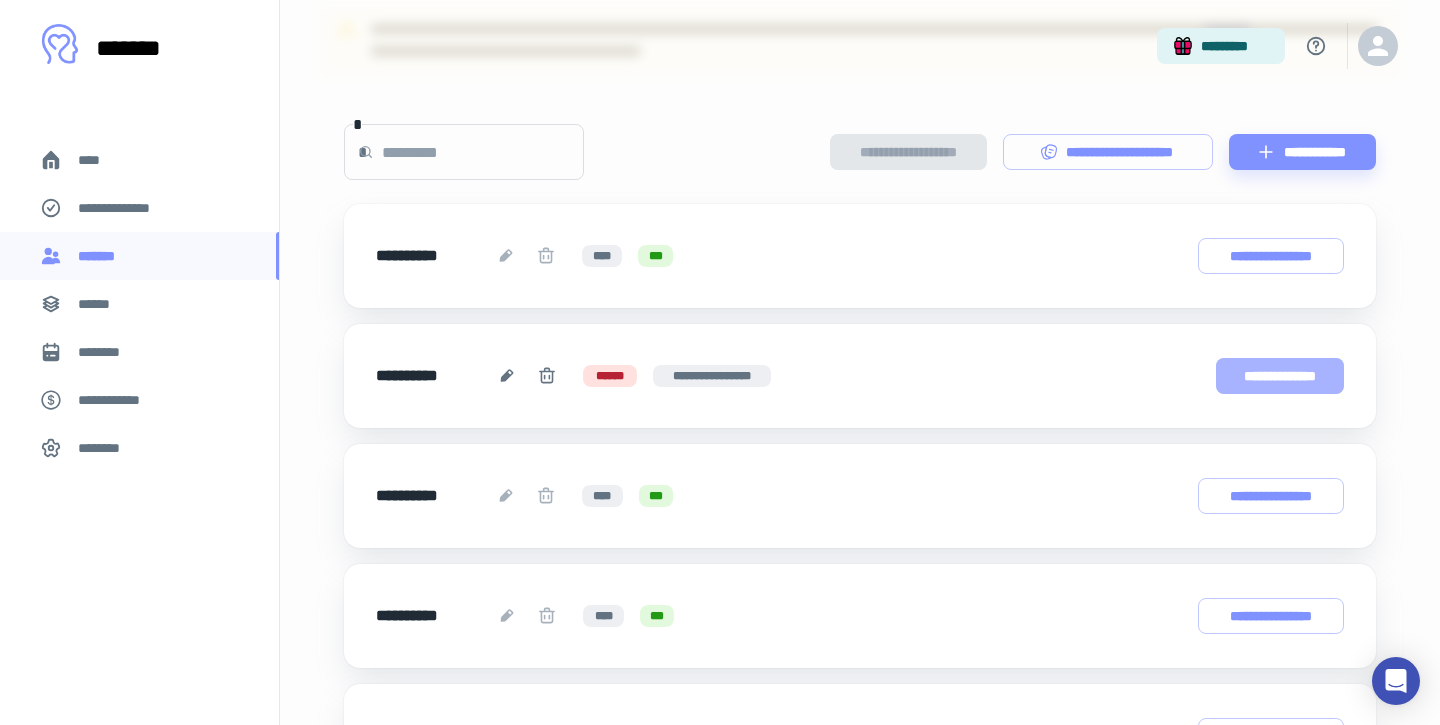 click on "**********" at bounding box center (1280, 376) 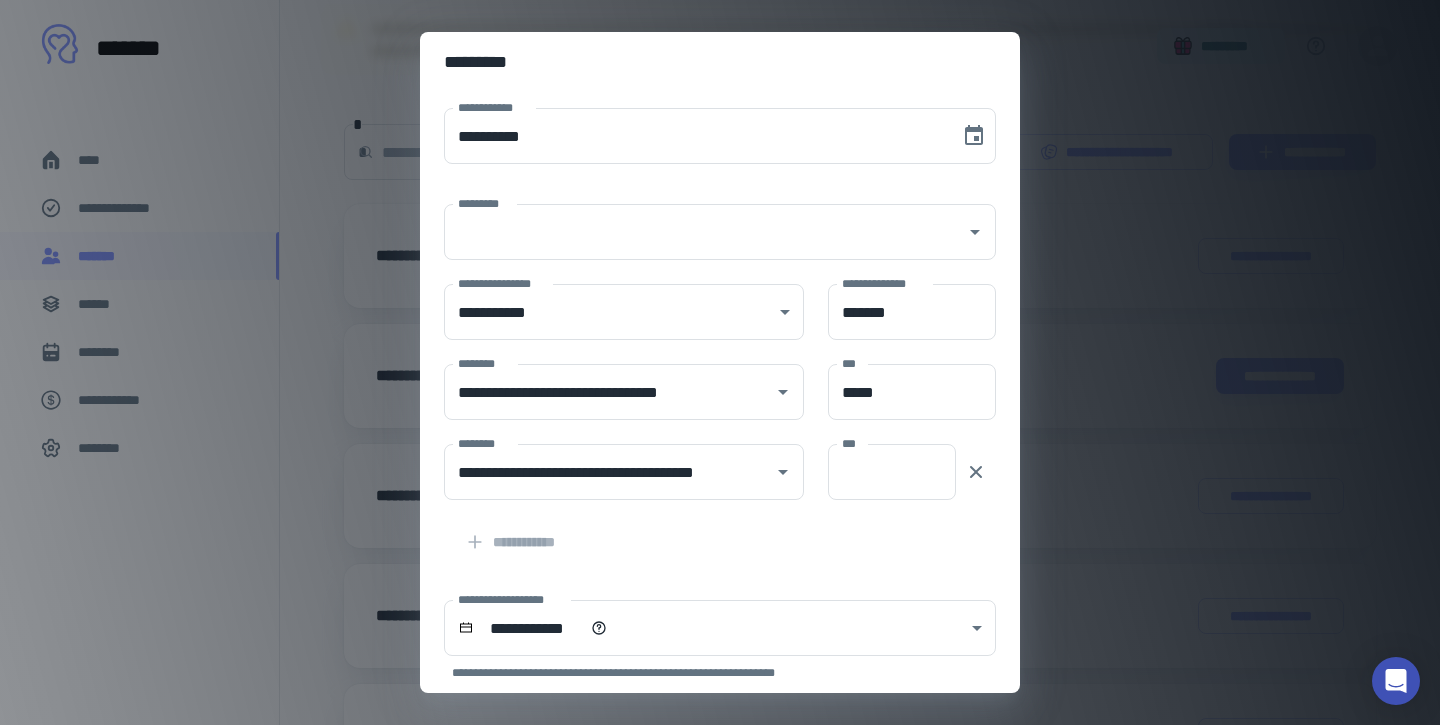 click on "[FIRST] [LAST] [EMAIL] [PHONE] [ADDRESS_LINE_1] [ADDRESS_LINE_2] [ADDRESS_LINE_3] [ADDRESS_LINE_4] [ADDRESS_LINE_5] [ADDRESS_LINE_6] [ADDRESS_LINE_7] [ADDRESS_LINE_8] [ADDRESS_LINE_9] [ADDRESS_LINE_10] [ADDRESS_LINE_11] [ADDRESS_LINE_12] [ADDRESS_LINE_13] [ADDRESS_LINE_14] [ADDRESS_LINE_15] [ADDRESS_LINE_16] [ADDRESS_LINE_17] [ADDRESS_LINE_18] [ADDRESS_LINE_19] [ADDRESS_LINE_20] [ADDRESS_LINE_21] [ADDRESS_LINE_22] [ADDRESS_LINE_23] [ADDRESS_LINE_24] [ADDRESS_LINE_25] [ADDRESS_LINE_26] [ADDRESS_LINE_27] [ADDRESS_LINE_28] [ADDRESS_LINE_29] [ADDRESS_LINE_30] [ADDRESS_LINE_31] [ADDRESS_LINE_32] [ADDRESS_LINE_33] [ADDRESS_LINE_34] [ADDRESS_LINE_35] [ADDRESS_LINE_36] [ADDRESS_LINE_37] [ADDRESS_LINE_38] [ADDRESS_LINE_39] [ADDRESS_LINE_40] [ADDRESS_LINE_41] [ADDRESS_LINE_42] [ADDRESS_LINE_43] [ADDRESS_LINE_44] [ADDRESS_LINE_45] [ADDRESS_LINE_46] [ADDRESS_LINE_47] [ADDRESS_LINE_48] [ADDRESS_LINE_49] [ADDRESS_LINE_50] [ADDRESS_LINE_51] [ADDRESS_LINE_52] [ADDRESS_LINE_53] [ADDRESS_LINE_54] [ADDRESS_LINE_55] [ADDRESS_LINE_56] [ADDRESS_LINE_57] [ADDRESS_LINE_58] [ADDRESS_LINE_59] [ADDRESS_LINE_60] [ADDRESS_LINE_61] [ADDRESS_LINE_62] [ADDRESS_LINE_63] [ADDRESS_LINE_64] [ADDRESS_LINE_65] [ADDRESS_LINE_66] [ADDRESS_LINE_67] [ADDRESS_LINE_68] [ADDRESS_LINE_69] [ADDRESS_LINE_70] [ADDRESS_LINE_71] [ADDRESS_LINE_72] [ADDRESS_LINE_73] [ADDRESS_LINE_74] [ADDRESS_LINE_75] [ADDRESS_LINE_76] [ADDRESS_LINE_77] [ADDRESS_LINE_78] [ADDRESS_LINE_79] [ADDRESS_LINE_80] [ADDRESS_LINE_81] [ADDRESS_LINE_82] [ADDRESS_LINE_83] [ADDRESS_LINE_84] [ADDRESS_LINE_85] [ADDRESS_LINE_86] [ADDRESS_LINE_87] [ADDRESS_LINE_88] [ADDRESS_LINE_89] [ADDRESS_LINE_90] [ADDRESS_LINE_91] [ADDRESS_LINE_92] [ADDRESS_LINE_93] [ADDRESS_LINE_94] [ADDRESS_LINE_95] [ADDRESS_LINE_96] [ADDRESS_LINE_97] [ADDRESS_LINE_98] [ADDRESS_LINE_99] [ADDRESS_LINE_100] [ADDRESS_LINE_101] [ADDRESS_LINE_102] [ADDRESS_LINE_103] [ADDRESS_LINE_104] [ADDRESS_LINE_105] [ADDRESS_LINE_106] [ADDRESS_LINE_107] [ADDRESS_LINE_108] [ADDRESS_LINE_109] [ADDRESS_LINE_110] [ADDRESS_LINE_111] [ADDRESS_LINE_112] [ADDRESS_LINE_113] [ADDRESS_LINE_114] [ADDRESS_LINE_115] [ADDRESS_LINE_116] [ADDRESS_LINE_117] [ADDRESS_LINE_118] [ADDRESS_LINE_119] [ADDRESS_LINE_120] [ADDRESS_LINE_121] [ADDRESS_LINE_122] [ADDRESS_LINE_123] [ADDRESS_LINE_124] [ADDRESS_LINE_125] [ADDRESS_LINE_126] [ADDRESS_LINE_127] [ADDRESS_LINE_128] [ADDRESS_LINE_129] [ADDRESS_LINE_130] [ADDRESS_LINE_131] [ADDRESS_LINE_132] [ADDRESS_LINE_133] [ADDRESS_LINE_134] [ADDRESS_LINE_135] [ADDRESS_LINE_136] [ADDRESS_LINE_137] [ADDRESS_LINE_138] [ADDRESS_LINE_139] [ADDRESS_LINE_140] [ADDRESS_LINE_141] [ADDRESS_LINE_142] [ADDRESS_LINE_143] [ADDRESS_LINE_144] [ADDRESS_LINE_145] [ADDRESS_LINE_146] [ADDRESS_LINE_147] [ADDRESS_LINE_148] [ADDRESS_LINE_149] [ADDRESS_LINE_150] [ADDRESS_LINE_151] [ADDRESS_LINE_152] [ADDRESS_LINE_153] [ADDRESS_LINE_154] [ADDRESS_LINE_155] [ADDRESS_LINE_156] [ADDRESS_LINE_157] [ADDRESS_LINE_158] [ADDRESS_LINE_159] [ADDRESS_LINE_160] [ADDRESS_LINE_161] [ADDRESS_LINE_162] [ADDRESS_LINE_163] [ADDRESS_LINE_164] [ADDRESS_LINE_165] [ADDRESS_LINE_166] [ADDRESS_LINE_167] [ADDRESS_LINE_168] [ADDRESS_LINE_169] [ADDRESS_LINE_170] [ADDRESS_LINE_171] [ADDRESS_LINE_172] [ADDRESS_LINE_173] [ADDRESS_LINE_174] [ADDRESS_LINE_175] [ADDRESS_LINE_176] [ADDRESS_LINE_177] [ADDRESS_LINE_178] [ADDRESS_LINE_179] [ADDRESS_LINE_180] [ADDRESS_LINE_181] [ADDRESS_LINE_182] [ADDRESS_LINE_183] [ADDRESS_LINE_184] [ADDRESS_LINE_185] [ADDRESS_LINE_186] [ADDRESS_LINE_187] [ADDRESS_LINE_188] [ADDRESS_LINE_189] [ADDRESS_LINE_190] [ADDRESS_LINE_191] [ADDRESS_LINE_192] [ADDRESS_LINE_193] [ADDRESS_LINE_194] [ADDRESS_LINE_195] [ADDRESS_LINE_196] [ADDRESS_LINE_197] [ADDRESS_LINE_198] [ADDRESS_LINE_199] [ADDRESS_LINE_200] [ADDRESS_LINE_201] [ADDRESS_LINE_202] [ADDRESS_LINE_203] [ADDRESS_LINE_204] [ADDRESS_LINE_205] [ADDRESS_LINE_206] [ADDRESS_LINE_207] [ADDRESS_LINE_208] [ADDRESS_LINE_209] [ADDRESS_LINE_210] [ADDRESS_LINE_211] [ADDRESS_LINE_212] [ADDRESS_LINE_213] [ADDRESS_LINE_214] [ADDRESS_LINE_215] [ADDRESS_LINE_216] [ADDRESS_LINE_217] [ADDRESS_LINE_218] [ADDRESS_LINE_219] [ADDRESS_LINE_220] [ADDRESS_LINE_221] [ADDRESS_LINE_222] [ADDRESS_LINE_223] [ADDRESS_LINE_224] [ADDRESS_LINE_225] [ADDRESS_LINE_226] [ADDRESS_LINE_227] [ADDRESS_LINE_228] [ADDRESS_LINE_229] [ADDRESS_LINE_230] [ADDRESS_LINE_231] [ADDRESS_LINE_232] [ADDRESS_LINE_233] [ADDRESS_LINE_234] [ADDRESS_LINE_235] [ADDRESS_LINE_236] [ADDRESS_LINE_237] [ADDRESS_LINE_238] [ADDRESS_LINE_239] [ADDRESS_LINE_240] [ADDRESS_LINE_241] [ADDRESS_LINE_242] [ADDRESS_LINE_243] [ADDRESS_LINE_244] [ADDRESS_LINE_245] [ADDRESS_LINE_246] [ADDRESS_LINE_247] [ADDRESS_LINE_248] [ADDRESS_LINE_249] [ADDRESS_LINE_250] [ADDRESS_LINE_251] [ADDRESS_LINE_252] [ADDRESS_LINE_253] [ADDRESS_LINE_254] [ADDRESS_LINE_255] [ADDRESS_LINE_256] [ADDRESS_LINE_257] [ADDRESS_LINE_258] [ADDRESS_LINE_259] [ADDRESS_LINE_260] [ADDRESS_LINE_261] [ADDRESS_LINE_262] [ADDRESS_LINE_263] [ADDRESS_LINE_264] [ADDRESS_LINE_265] [ADDRESS_LINE_266] [ADDRESS_LINE_267] [ADDRESS_LINE_268] [ADDRESS_LINE_269] [ADDRESS_LINE_270] [ADDRESS_LINE_271] [ADDRESS_LINE_272] [ADDRESS_LINE_273] [ADDRESS_LINE_274] [ADDRESS_LINE_275] [ADDRESS_LINE_276] [ADDRESS_LINE_277] [ADDRESS_LINE_278] [ADDRESS_LINE_279] [ADDRESS_LINE_280] [ADDRESS_LINE_281] [ADDRESS_LINE_282] [ADDRESS_LINE_283] [ADDRESS_LINE_284] [ADDRESS_LINE_285] [ADDRESS_LINE_286] [ADDRESS_LINE_287] [ADDRESS_LINE_288] [ADDRESS_LINE_289] [ADDRESS_LINE_290] [ADDRESS_LINE_291] [ADDRESS_LINE_292] [ADDRESS_LINE_293] [ADDRESS_LINE_294] [ADDRESS_LINE_295] [ADDRESS_LINE_296] [ADDRESS_LINE_297] [ADDRESS_LINE_298] [ADDRESS_LINE_299] [ADDRESS_LINE_300] [ADDRESS_LINE_301] [ADDRESS_LINE_302] [ADDRESS_LINE_303] [ADDRESS_LINE_304] [ADDRESS_LINE_305] [ADDRESS_LINE_306] [ADDRESS_LINE_307] [ADDRESS_LINE_308] [ADDRESS_LINE_309] [ADDRESS_LINE_310] [ADDRESS_LINE_311] [ADDRESS_LINE_312] [ADDRESS_LINE_313] [ADDRESS_LINE_314] [ADDRESS_LINE_315] [ADDRESS_LINE_316] [ADDRESS_LINE_317] [ADDRESS_LINE_318] [ADDRESS_LINE_319] [ADDRESS_LINE_320] [ADDRESS_LINE_321] [ADDRESS_LINE_322] [ADDRESS_LINE_323] [ADDRESS_LINE_324] [ADDRESS_LINE_325] [ADDRESS_LINE_326] [ADDRESS_LINE_327] [ADDRESS_LINE_328] [ADDRESS_LINE_329] [ADDRESS_LINE_330] [ADDRESS_LINE_331] [ADDRESS_LINE_332] [ADDRESS_LINE_333] [ADDRESS_LINE_334] [ADDRESS_LINE_335] [ADDRESS_LINE_336] [ADDRESS_LINE_337] [ADDRESS_LINE_338] [ADDRESS_LINE_339] [ADDRESS_LINE_340] [ADDRESS_LINE_341] [ADDRESS_LINE_342] [ADDRESS_LINE_343] [ADDRESS_LINE_344] [ADDRESS_LINE_345] [ADDRESS_LINE_346] [ADDRESS_LINE_347] [ADDRESS_LINE_348] [ADDRESS_LINE_349] [ADDRESS_LINE_350] [ADDRESS_LINE_351] [ADDRESS_LINE_352] [ADDRESS_LINE_353] [ADDRESS_LINE_354] [ADDRESS_LINE_355] [ADDRESS_LINE_356] [ADDRESS_LINE_357] [ADDRESS_LINE_358] [ADDRESS_LINE_359] [ADDRESS_LINE_360] [ADDRESS_LINE_361] [ADDRESS_LINE_362] [ADDRESS_LINE_363] [ADDRESS_LINE_364] [ADDRESS_LINE_365] [ADDRESS_LINE_366] [ADDRESS_LINE_367] [ADDRESS_LINE_368] [ADDRESS_LINE_369] [ADDRESS_LINE_370] [ADDRESS_LINE_371] [ADDRESS_LINE_372] [ADDRESS_LINE_373] [ADDRESS_LINE_374] [ADDRESS_LINE_375] [ADDRESS_LINE_376] [ADDRESS_LINE_377] [ADDRESS_LINE_378] [ADDRESS_LINE_379] [ADDRESS_LINE_380] [ADDRESS_LINE_381] [ADDRESS_LINE_382] [ADDRESS_LINE_383] [ADDRESS_LINE_384] [ADDRESS_LINE_385] [ADDRESS_LINE_386] [ADDRESS_LINE_387] [ADDRESS_LINE_388] [ADDRESS_LINE_389] [ADDRESS_LINE_390] [ADDRESS_LINE_391] [ADDRESS_LINE_392] [ADDRESS_LINE_393] [ADDRESS_LINE_394] [ADDRESS_LINE_395] [ADDRESS_LINE_396] [ADDRESS_LINE_397] [ADDRESS_LINE_398] [ADDRESS_LINE_399] [ADDRESS_LINE_400] [ADDRESS_LINE_401] [ADDRESS_LINE_402] [ADDRESS_LINE_403] [ADDRESS_LINE_404] [ADDRESS_LINE_405] [ADDRESS_LINE_406] [ADDRESS_LINE_407] [ADDRESS_LINE_408] [ADDRESS_LINE_409] [ADDRESS_LINE_410] [ADDRESS_LINE_411] [ADDRESS_LINE_412] [ADDRESS_LINE_413] [ADDRESS_LINE_414] [ADDRESS_LINE_415] [ADDRESS_LINE_416] [ADDRESS_LINE_417] [ADDRESS_LINE_418] [ADDRESS_LINE_419] [ADDRESS_LINE_420] [ADDRESS_LINE_421] [ADDRESS_LINE_422] [ADDRESS_LINE_423] [ADDRESS_LINE_424] [ADDRESS_LINE_425] [ADDRESS_LINE_426] [ADDRESS_LINE_427] [ADDRESS_LINE_428] [ADDRESS_LINE_429] [ADDRESS_LINE_430] [ADDRESS_LINE_431] [ADDRESS_LINE_432] [ADDRESS_LINE_433] [ADDRESS_LINE_434] [ADDRESS_LINE_435] [ADDRESS_LINE_436] [ADDRESS_LINE_437] [ADDRESS_LINE_438] [ADDRESS_LINE_439] [ADDRESS_LINE_440] [ADDRESS_LINE_441] [ADDRESS_LINE_442] [ADDRESS_LINE_443] [ADDRESS_LINE_444] [ADDRESS_LINE_445] [ADDRESS_LINE_446] [ADDRESS_LINE_447] [ADDRESS_LINE_448] [ADDRESS_LINE_449] [ADDRESS_LINE_450] [ADDRESS_LINE_451] [ADDRESS_LINE_452] [ADDRESS_LINE_453] [ADDRESS_LINE_454] [ADDRESS_LINE_455] [ADDRESS_LINE_456] [ADDRESS_LINE_457] [ADDRESS_LINE_458] [ADDRESS_LINE_459] [ADDRESS_LINE_460] [ADDRESS_LINE_461] [ADDRESS_LINE_462] [ADDRESS_LINE_463] [ADDRESS_LINE_464] [ADDRESS_LINE_465] [ADDRESS_LINE_466] [ADDRESS_LINE_467] [ADDRESS_LINE_468] [ADDRESS_LINE_469] [ADDRESS_LINE_470] [ADDRESS_LINE_471] [ADDRESS_LINE_472] [ADDRESS_LINE_473] [ADDRESS_LINE_474] [ADDRESS_LINE_475] [ADDRESS_LINE_476] [ADDRESS_LINE_477] [ADDRESS_LINE_478] [ADDRESS_LINE_479] [ADDRESS_LINE_480] [ADDRESS_LINE_481] [ADDRESS_LINE_482] [ADDRESS_LINE_483] [ADDRESS_LINE_484] [ADDRESS_LINE_485] [ADDRESS_LINE_486] [ADDRESS_LINE_487] [ADDRESS_LINE_488] [ADDRESS_LINE_489] [ADDRESS_LINE_490] [ADDRESS_LINE_491] [ADDRESS_LINE_492] [ADDRESS_LINE_493] [ADDRESS_LINE_494] [ADDRESS_LINE_495] [ADDRESS_LINE_496] [ADDRESS_LINE_497] [ADDRESS_LINE_498] [ADDRESS_LINE_499] [ADDRESS_LINE_500]" at bounding box center [720, 362] 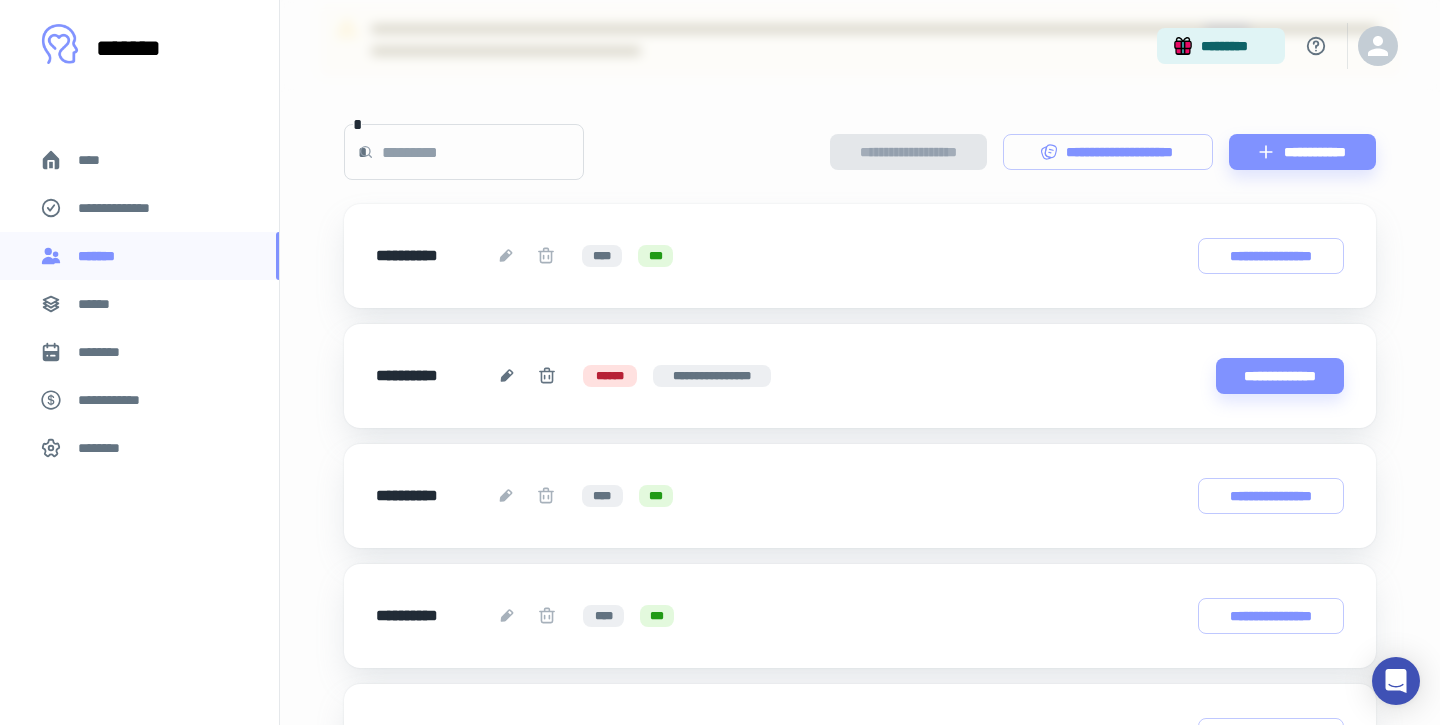 click on "**********" at bounding box center [119, 400] 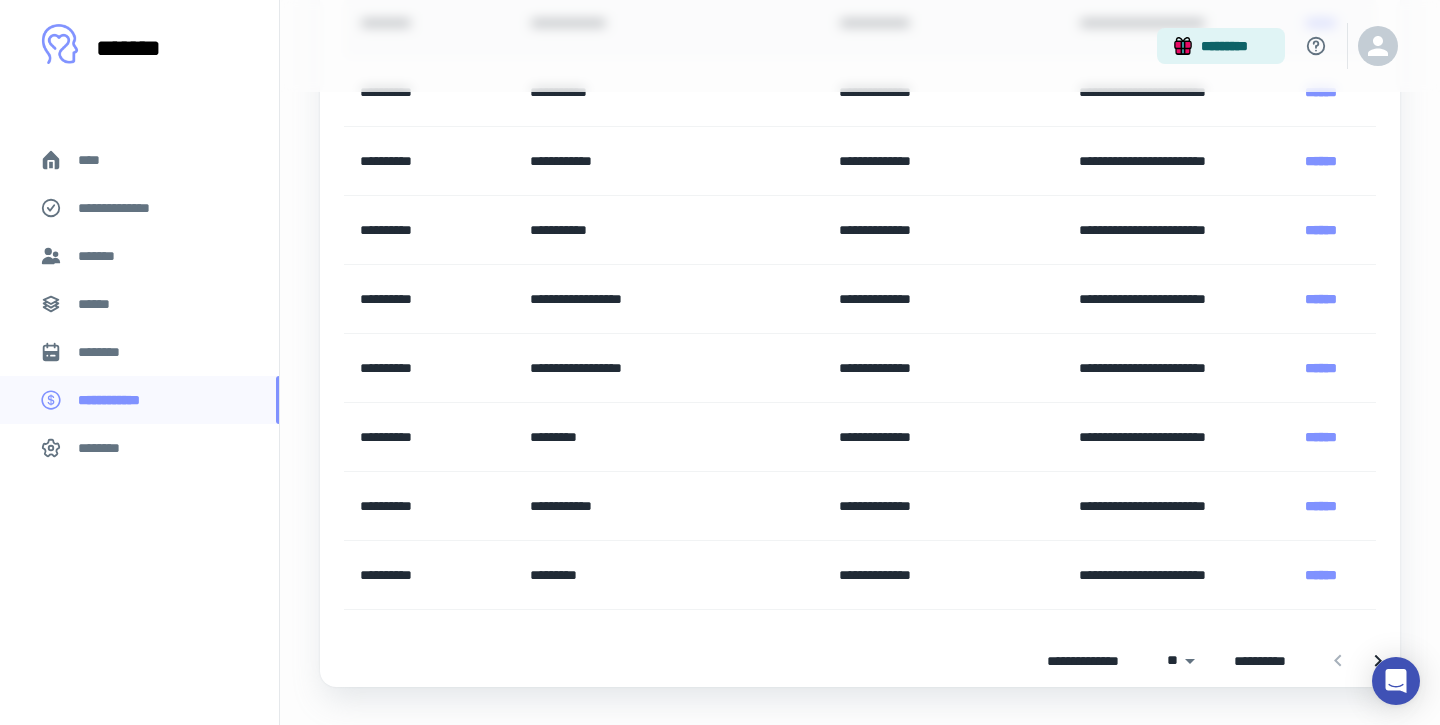 scroll, scrollTop: 491, scrollLeft: 0, axis: vertical 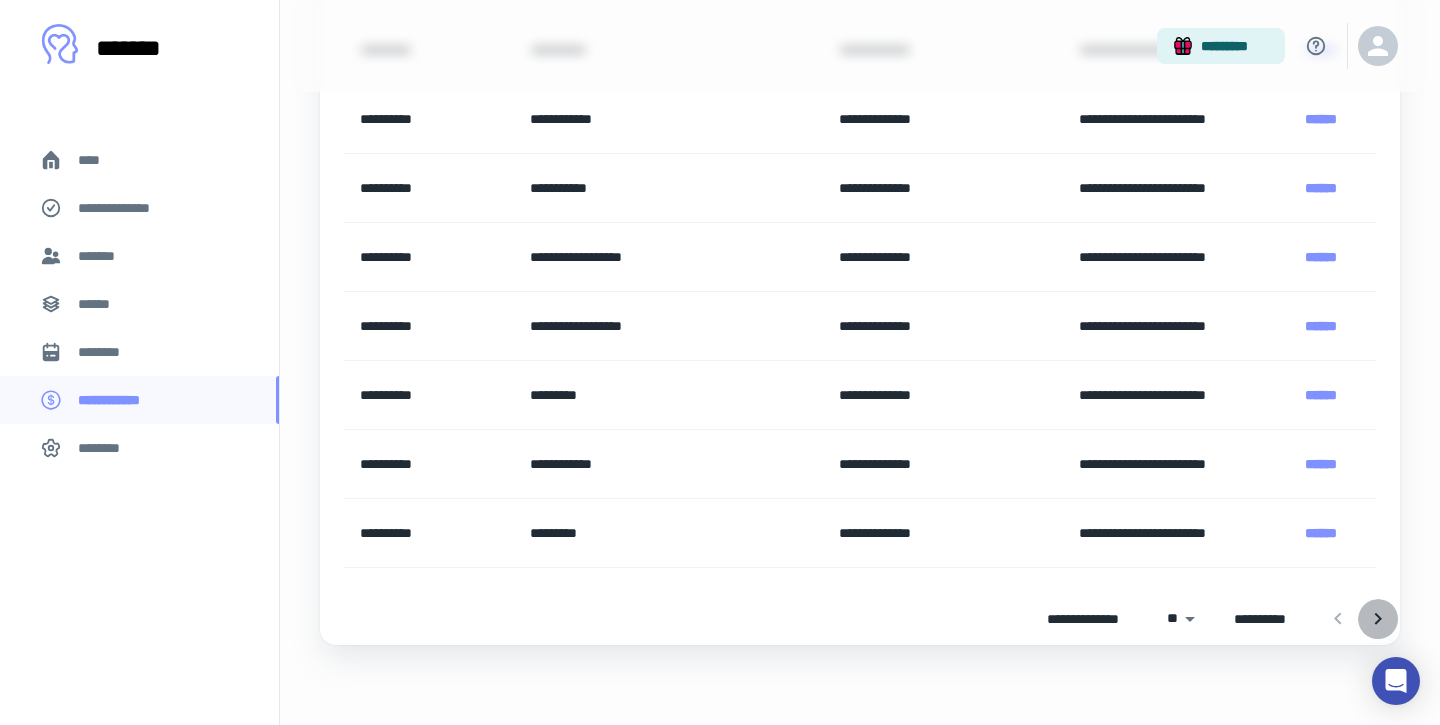 click 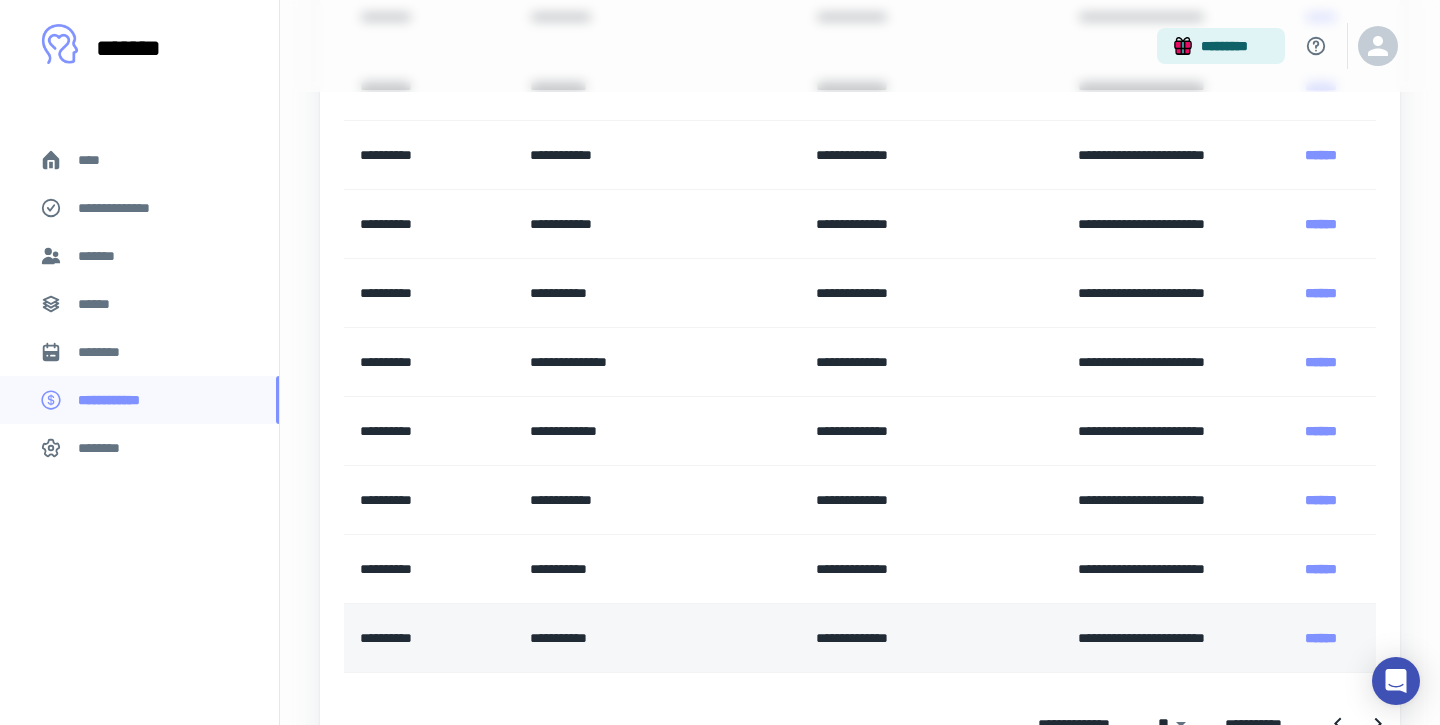scroll, scrollTop: 491, scrollLeft: 0, axis: vertical 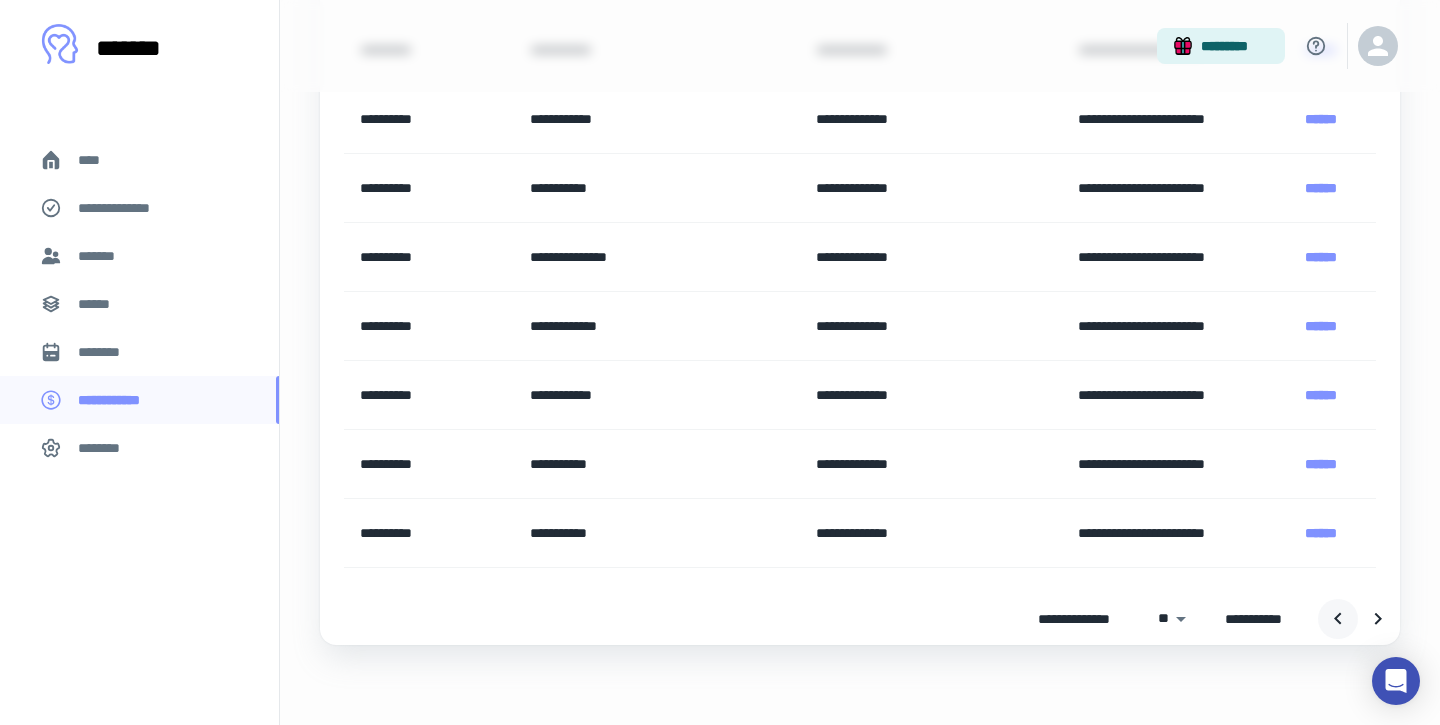 click 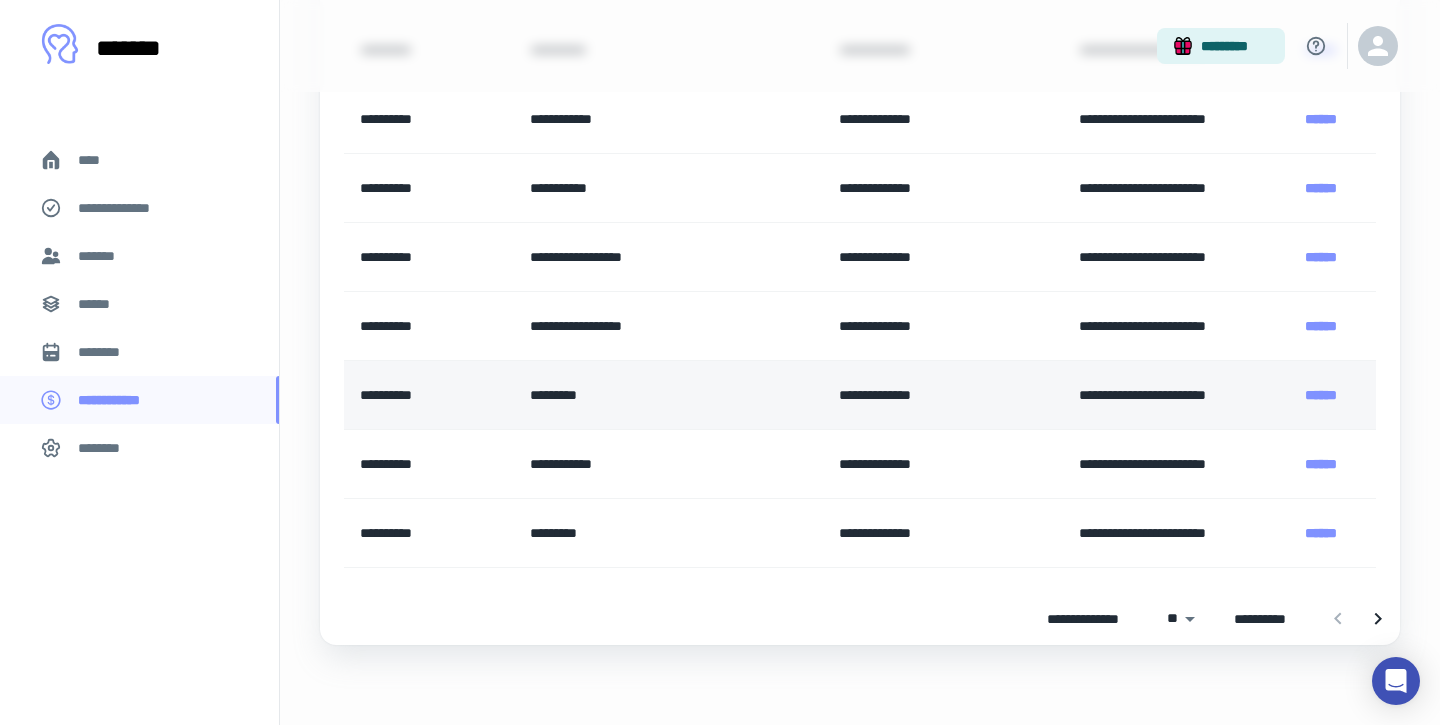 click on "*********" at bounding box center (668, 395) 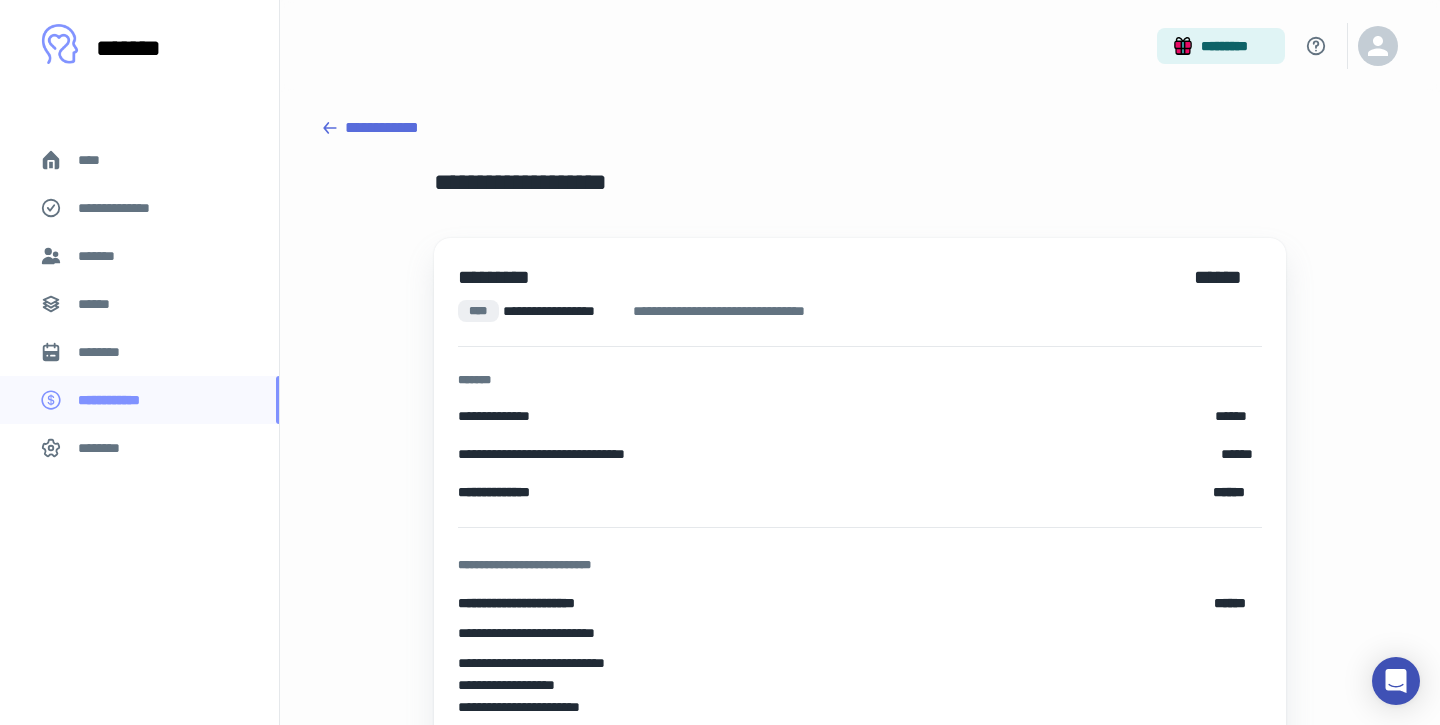 scroll, scrollTop: 143, scrollLeft: 0, axis: vertical 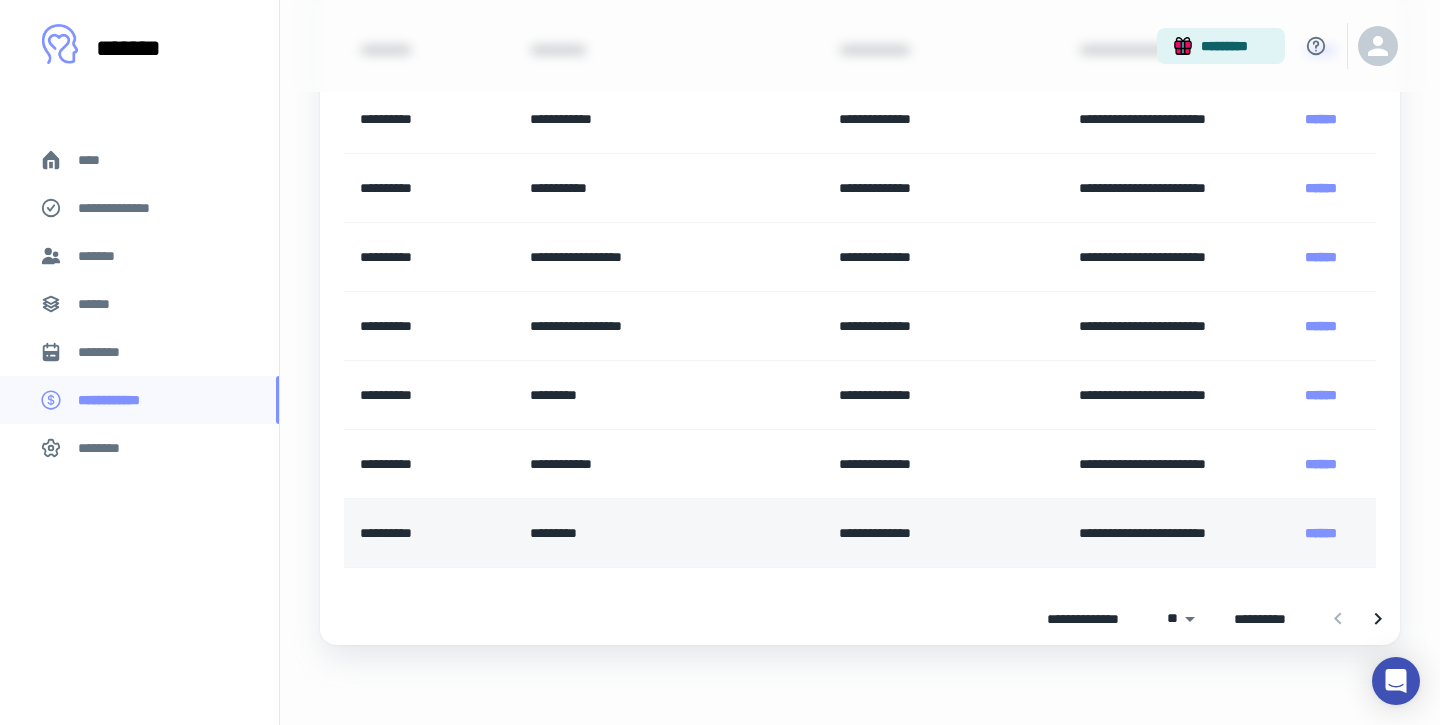click on "**********" at bounding box center (429, 533) 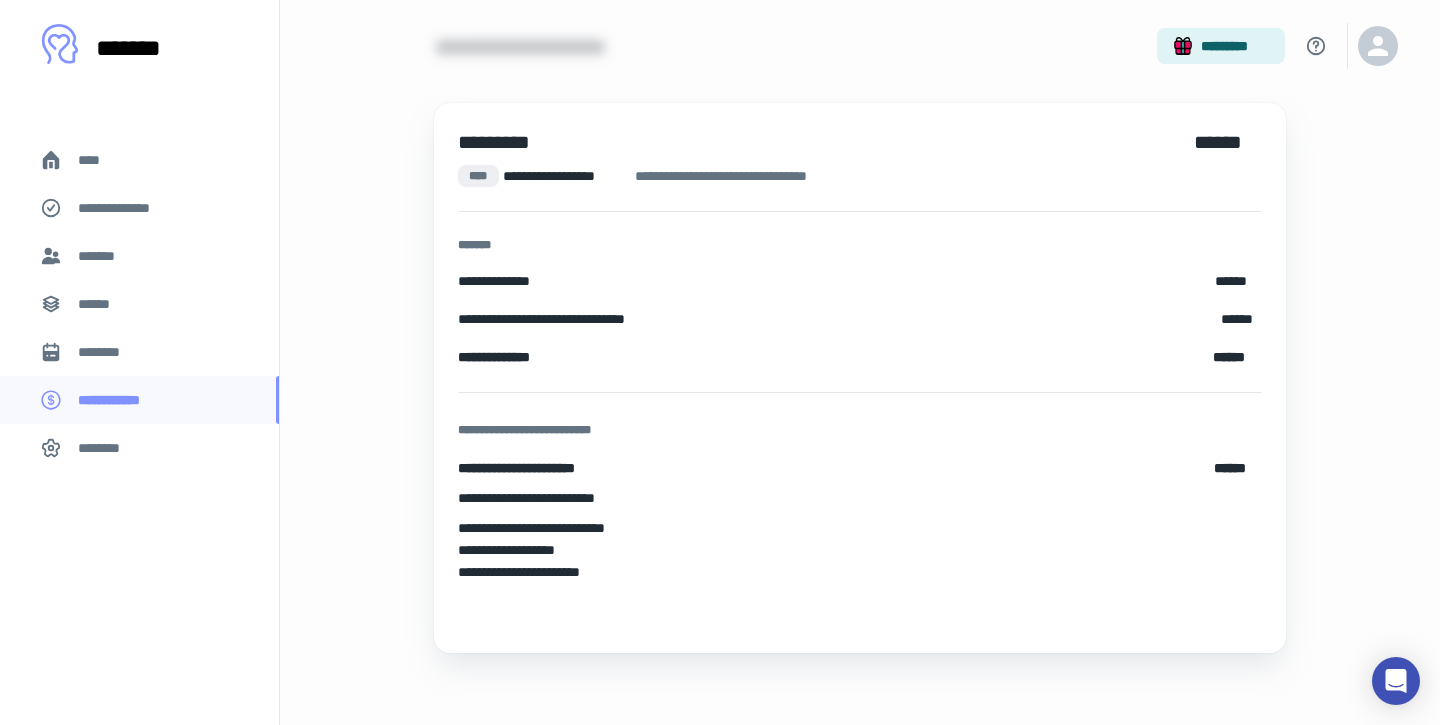 scroll, scrollTop: 0, scrollLeft: 0, axis: both 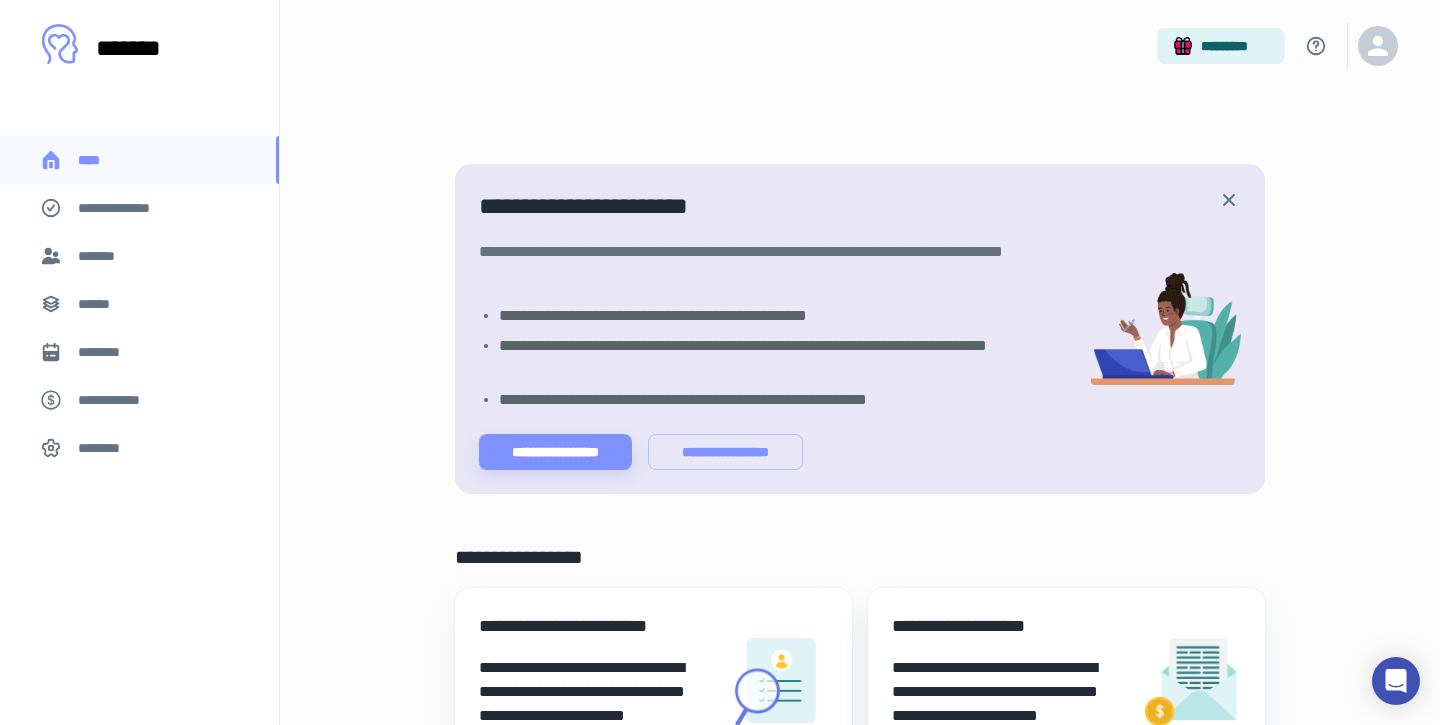 click on "*******" at bounding box center (100, 256) 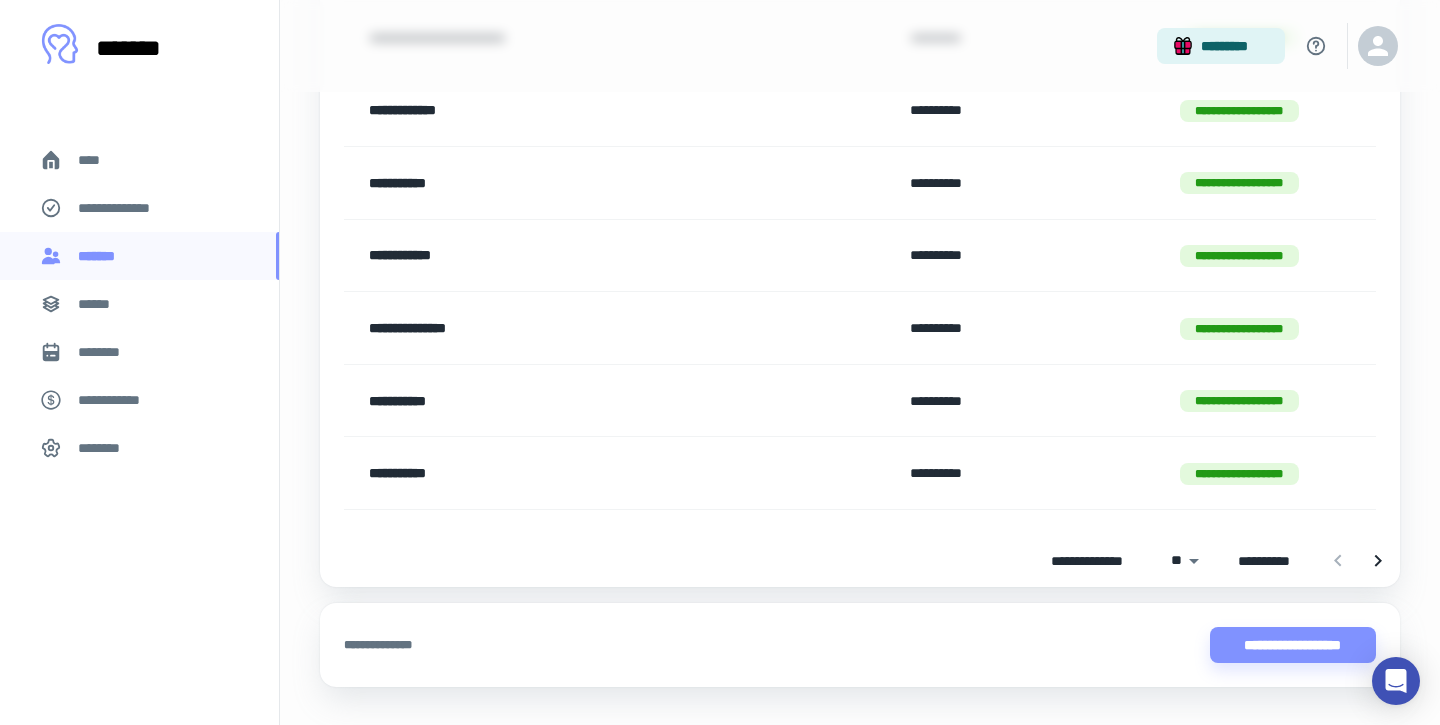 scroll, scrollTop: 627, scrollLeft: 0, axis: vertical 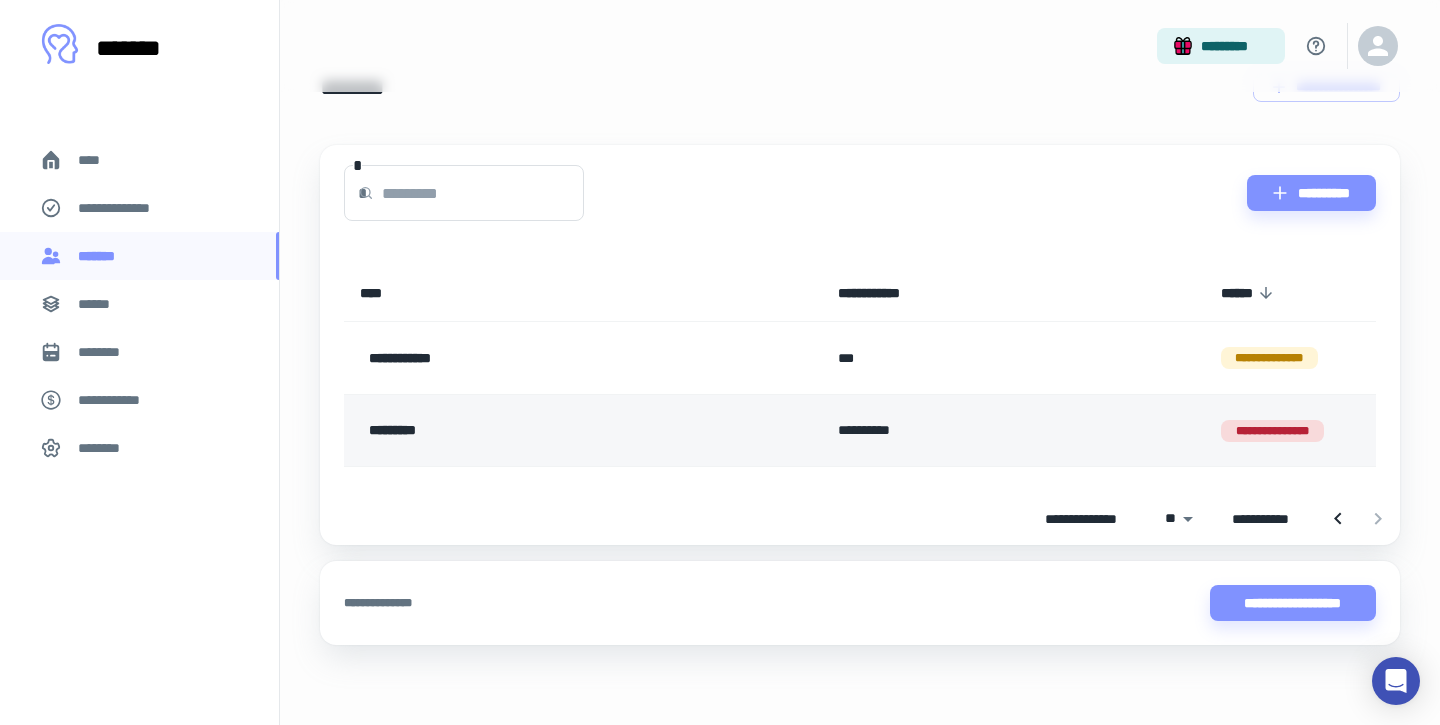click on "**********" at bounding box center [1272, 431] 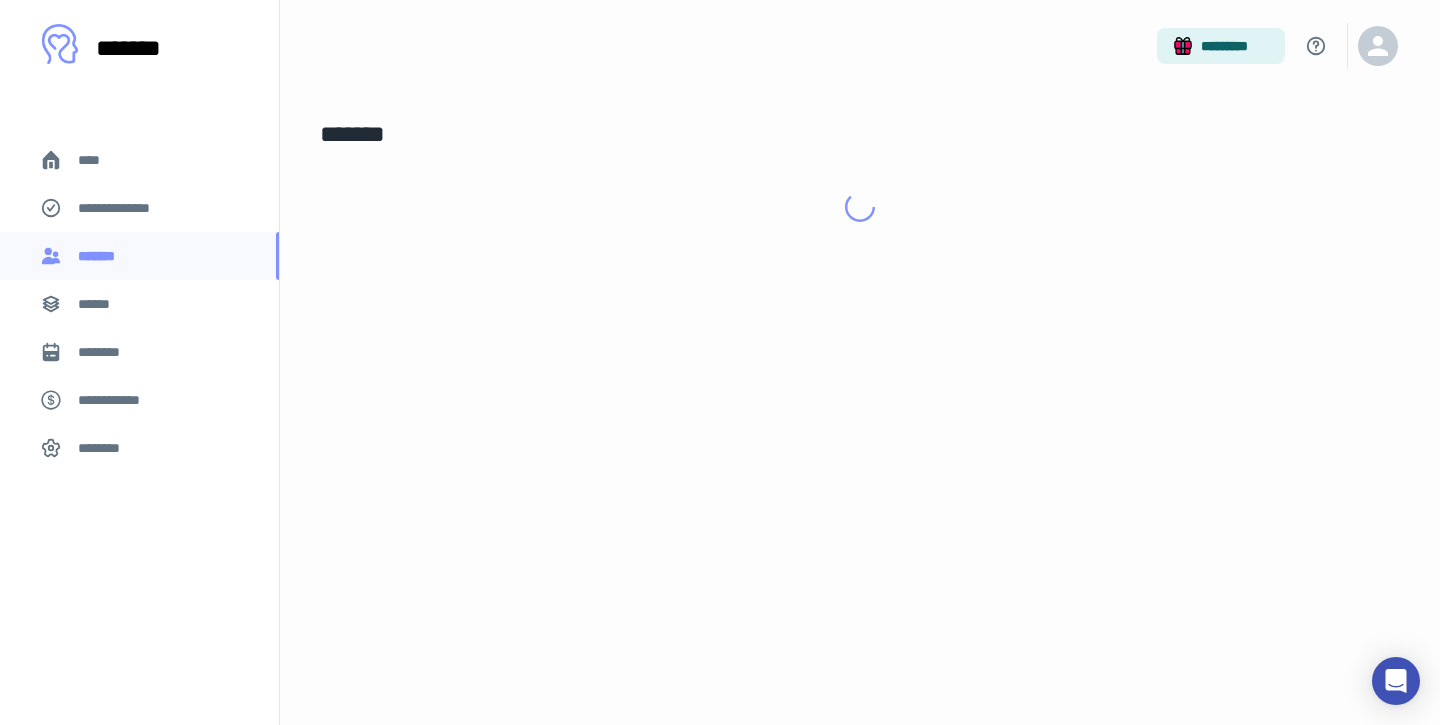 scroll, scrollTop: 0, scrollLeft: 0, axis: both 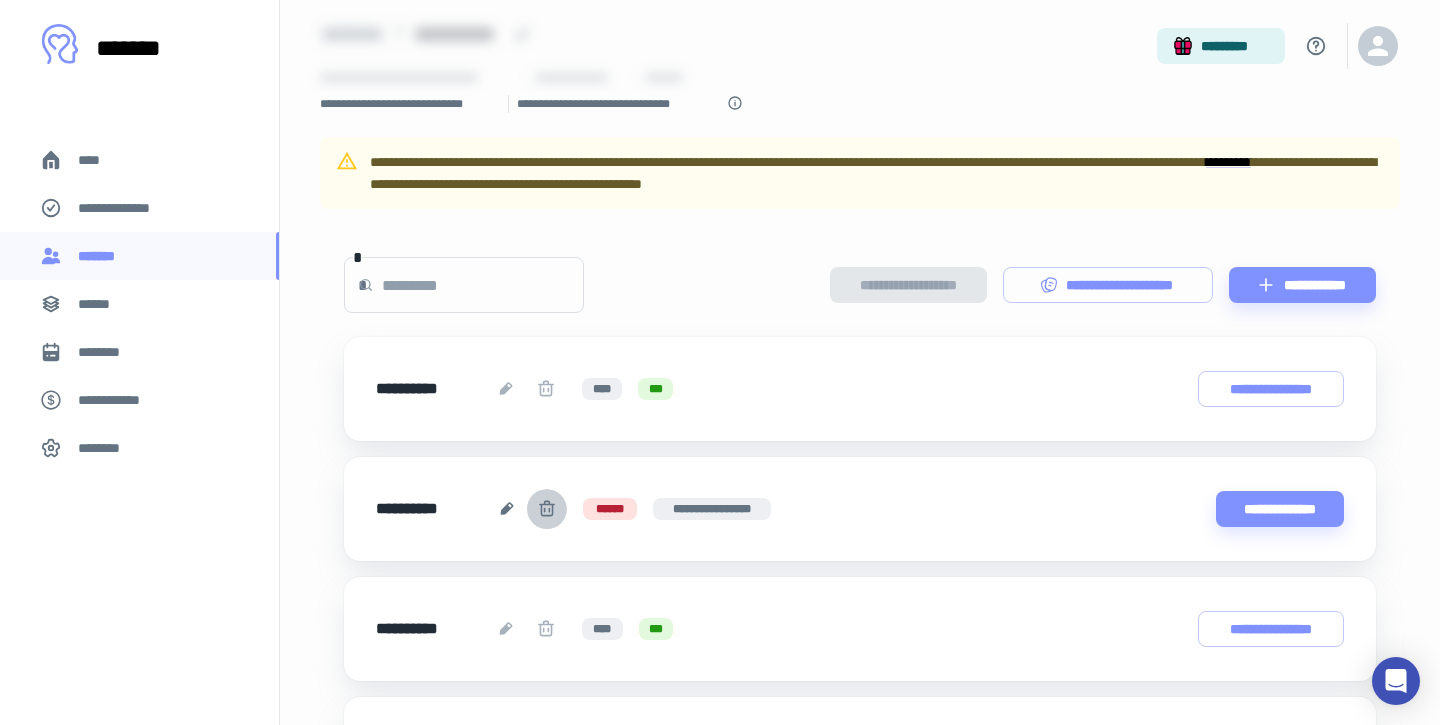 click 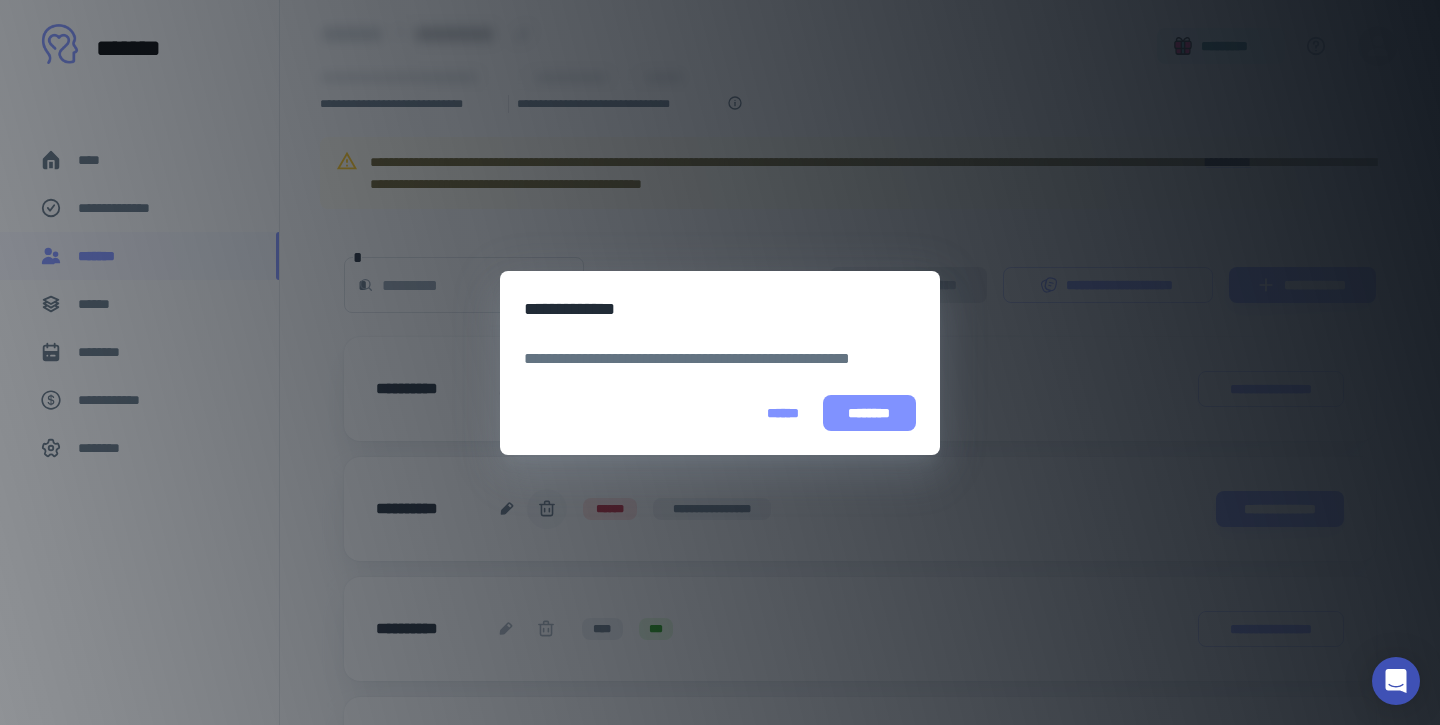 click on "********" at bounding box center [869, 413] 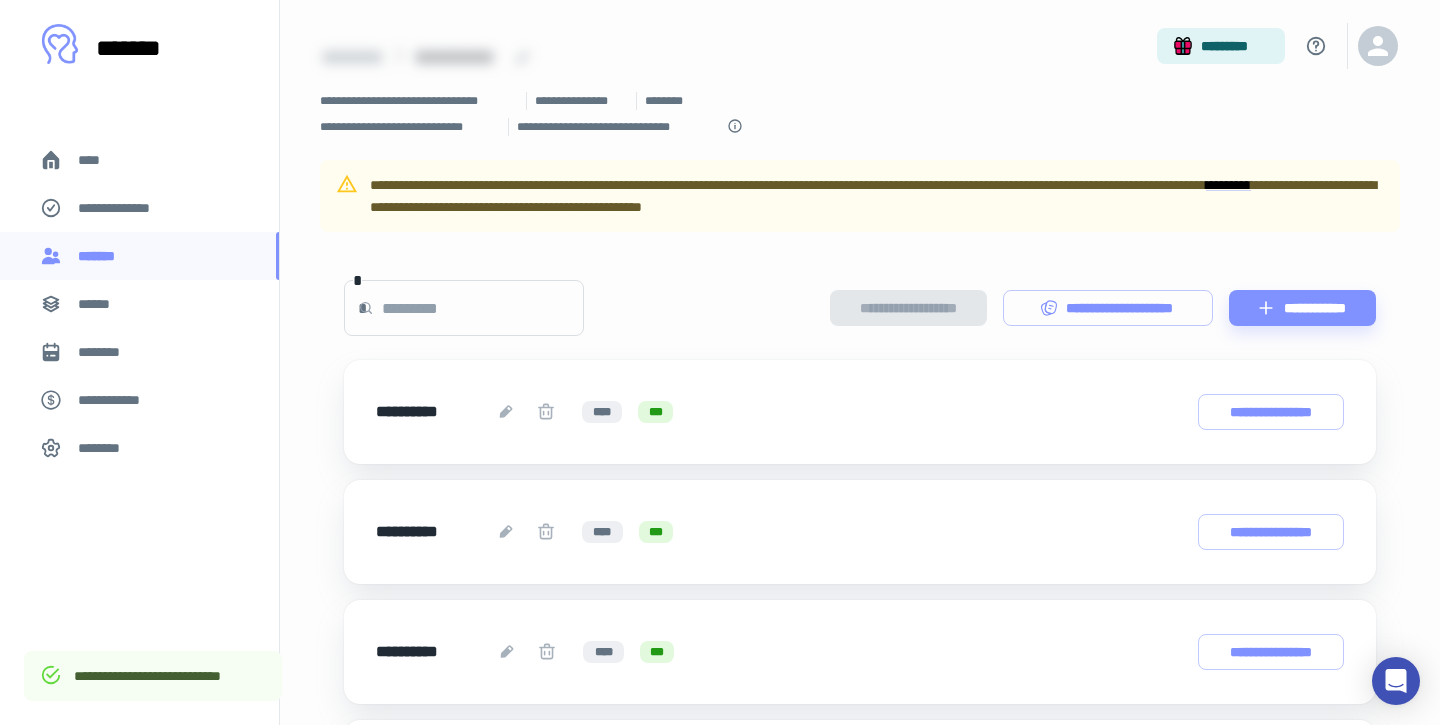 scroll, scrollTop: 0, scrollLeft: 0, axis: both 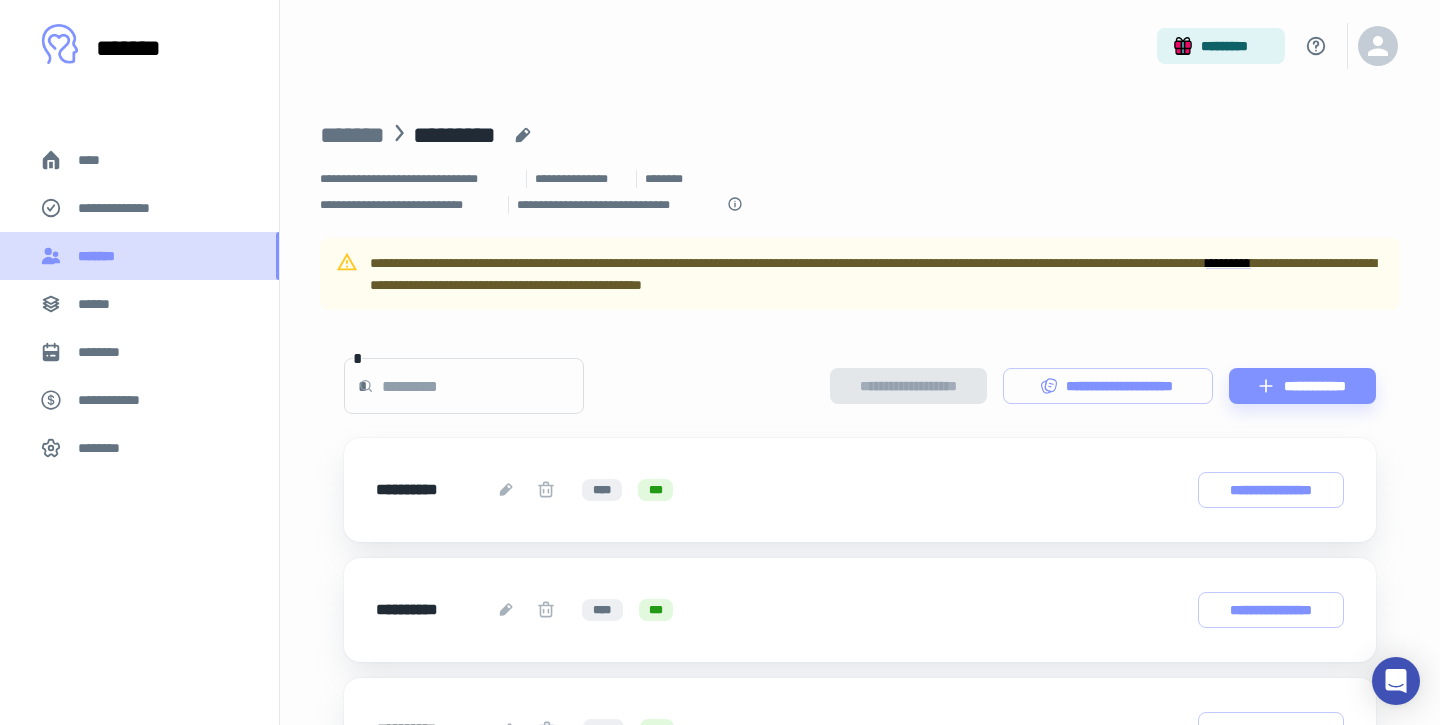 click on "*******" at bounding box center [101, 256] 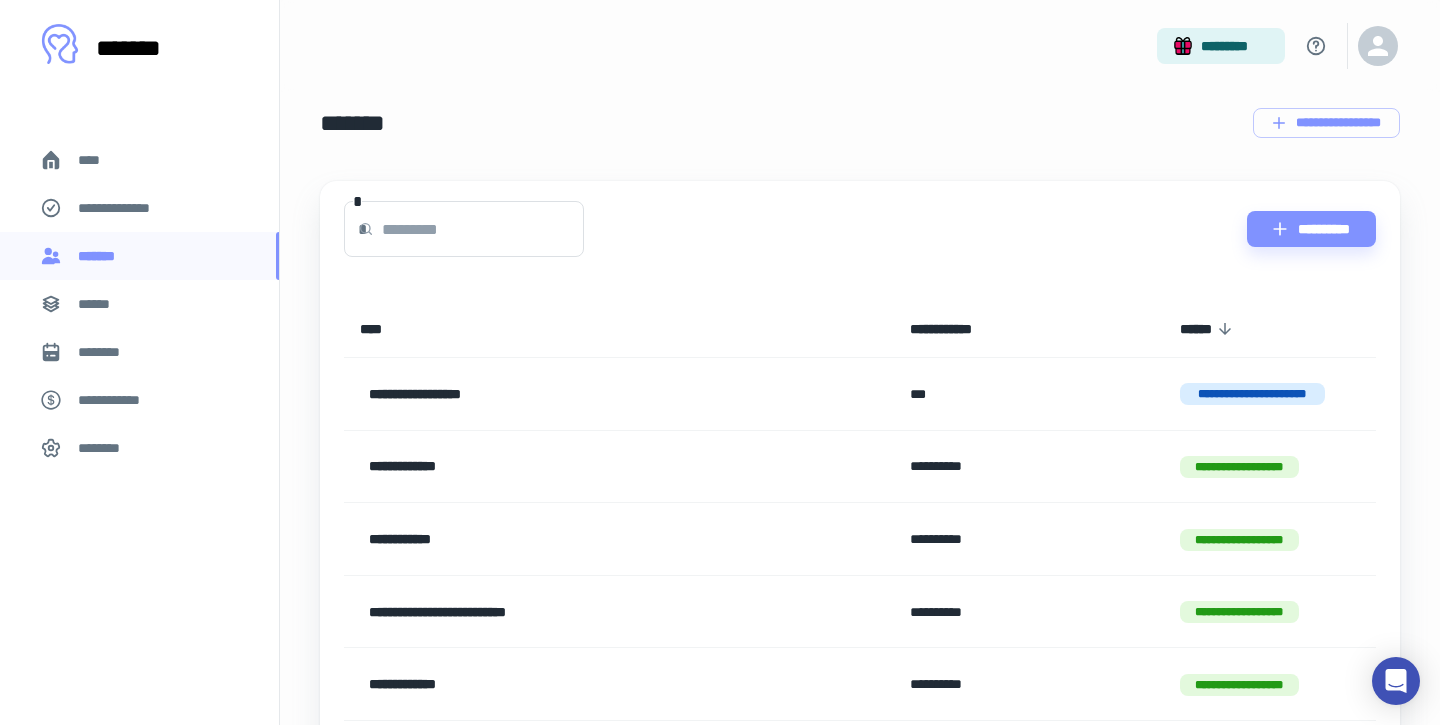 scroll, scrollTop: 0, scrollLeft: 0, axis: both 